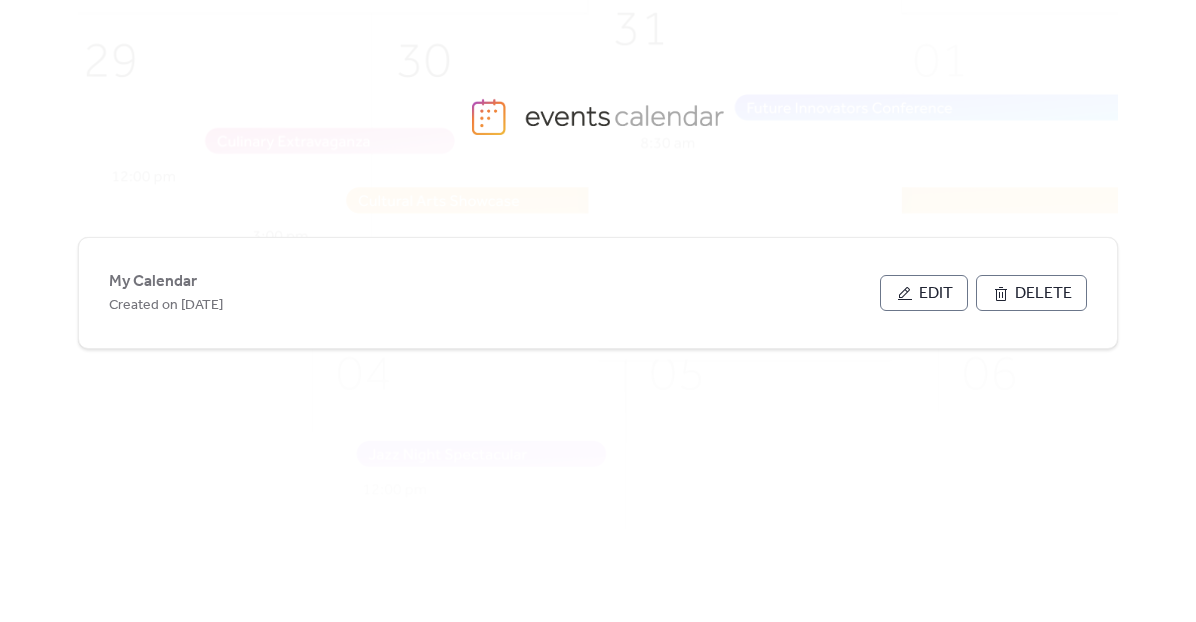scroll, scrollTop: 0, scrollLeft: 0, axis: both 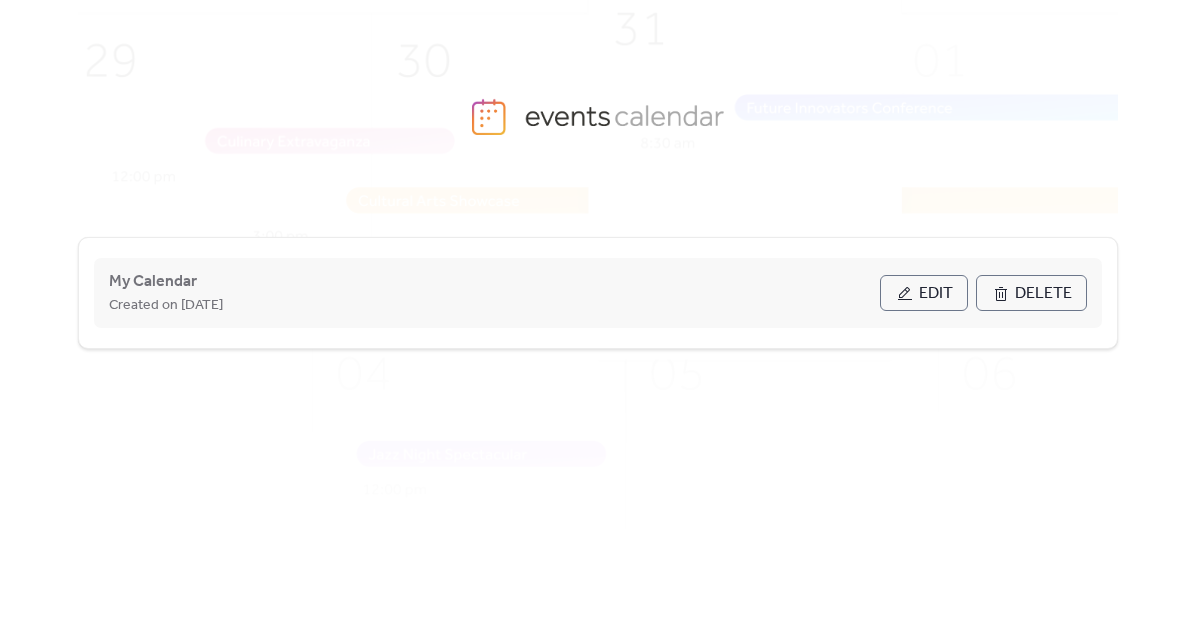 click on "Edit" at bounding box center (936, 294) 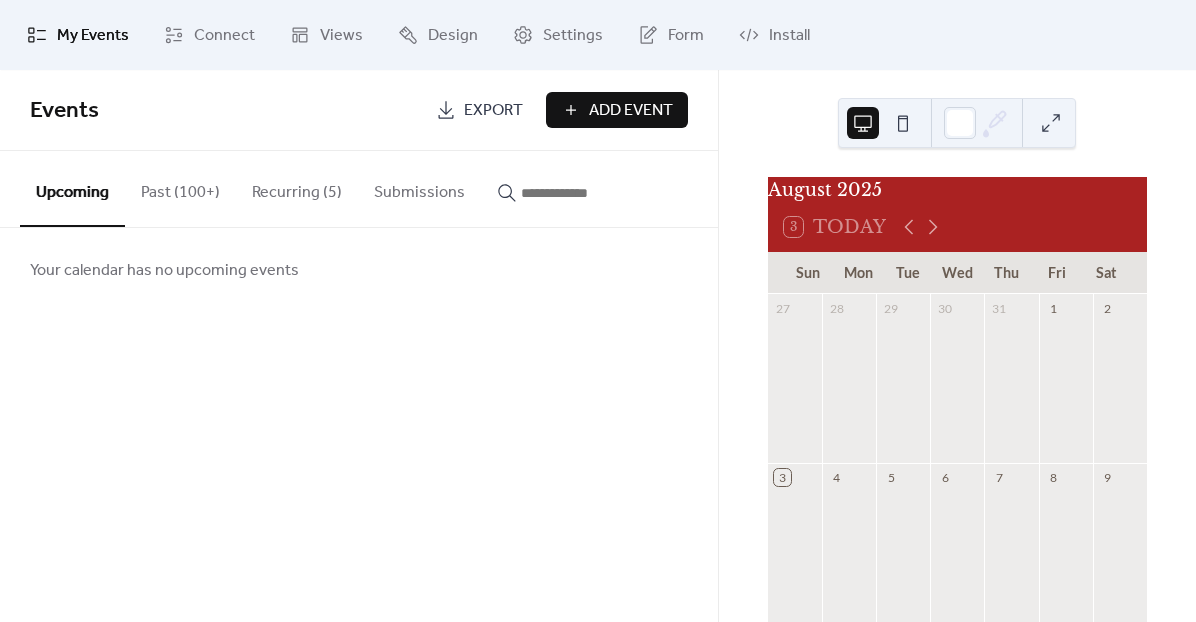 click on "Upcoming" at bounding box center (72, 189) 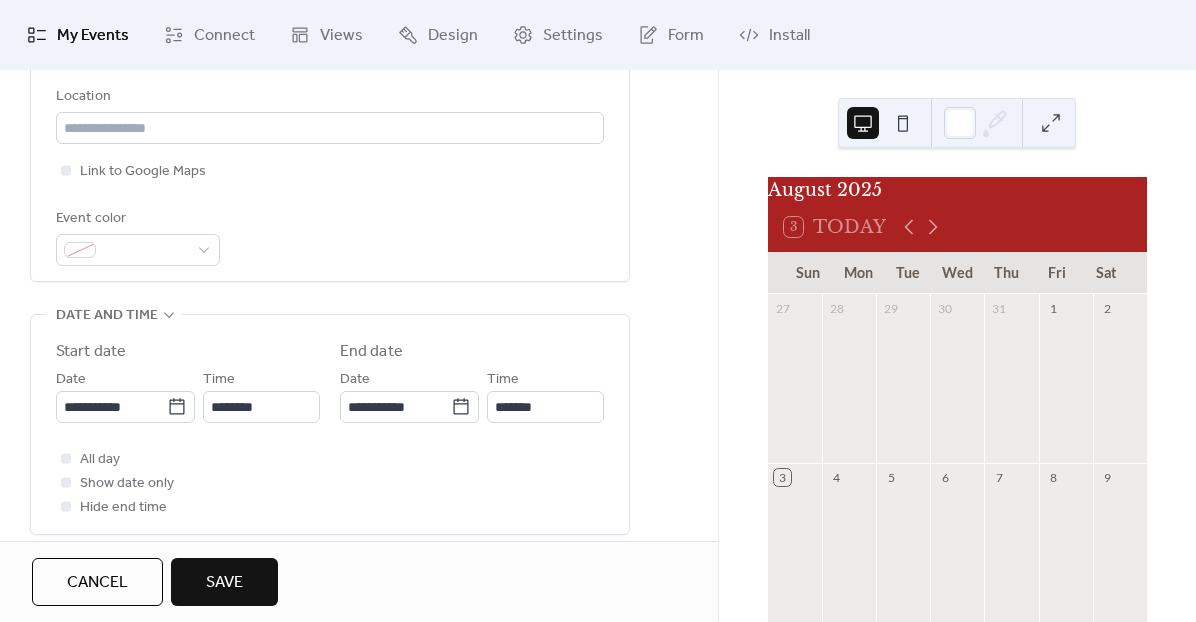 scroll, scrollTop: 455, scrollLeft: 0, axis: vertical 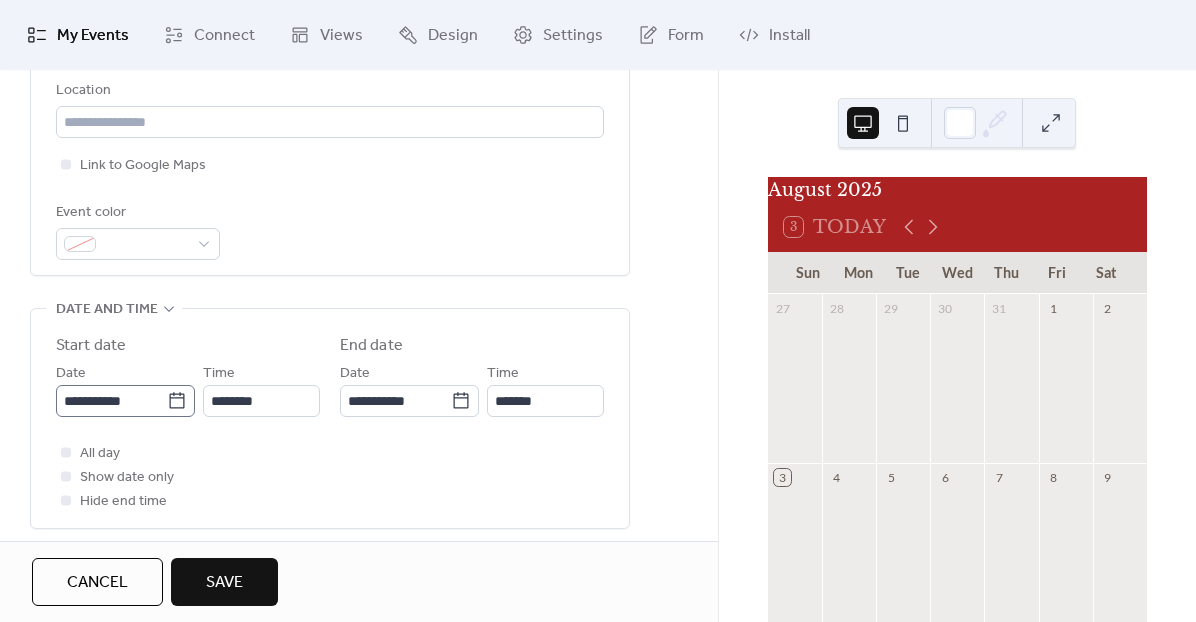 type on "**********" 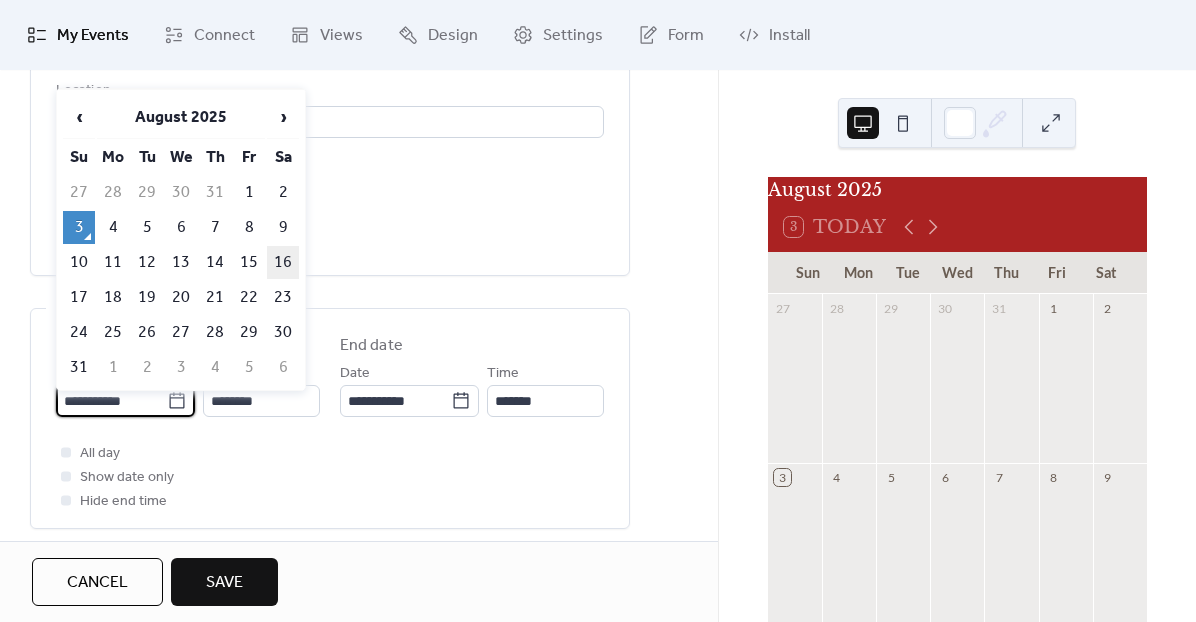 click on "16" at bounding box center (283, 262) 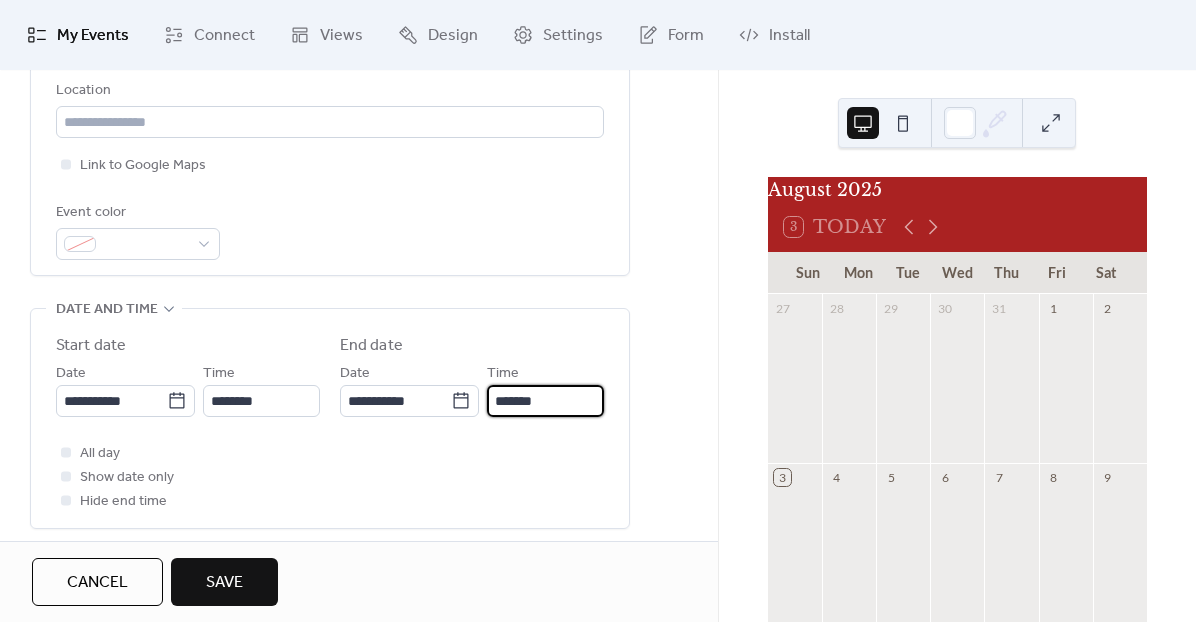 click on "*******" at bounding box center [545, 401] 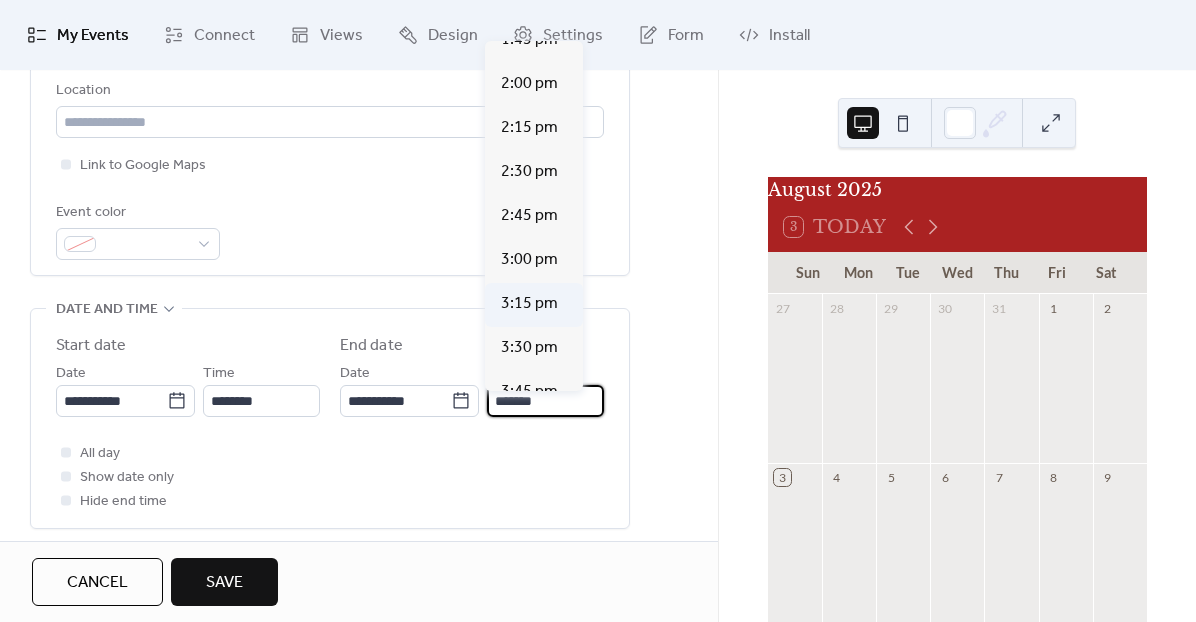 scroll, scrollTop: 336, scrollLeft: 0, axis: vertical 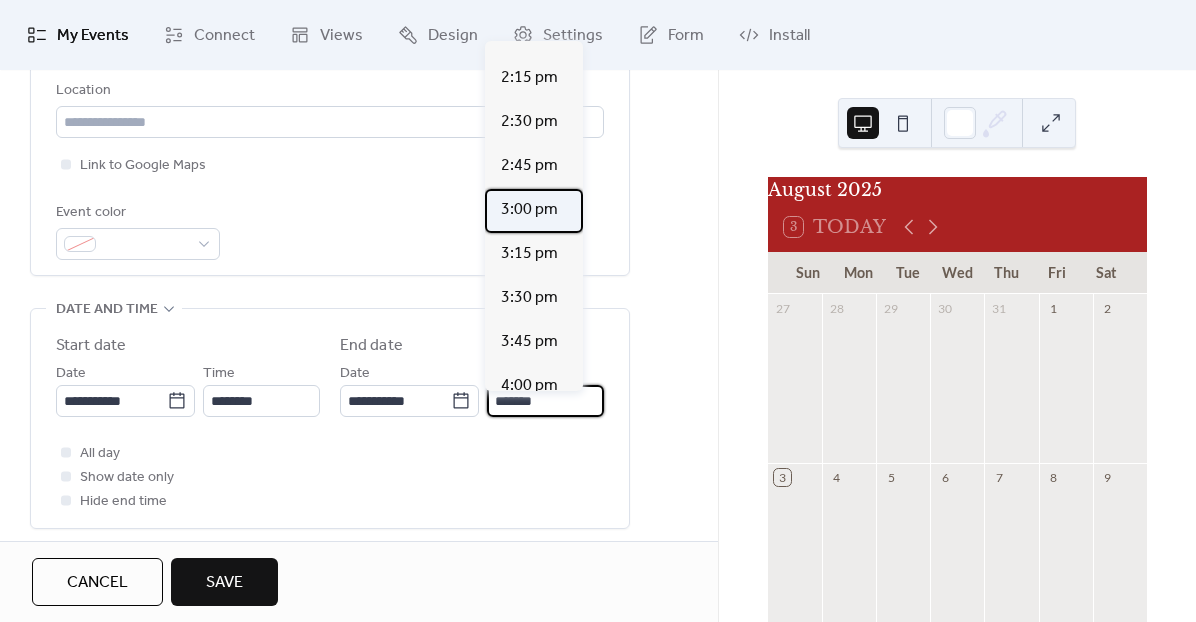 click on "3:00 pm" at bounding box center [529, 210] 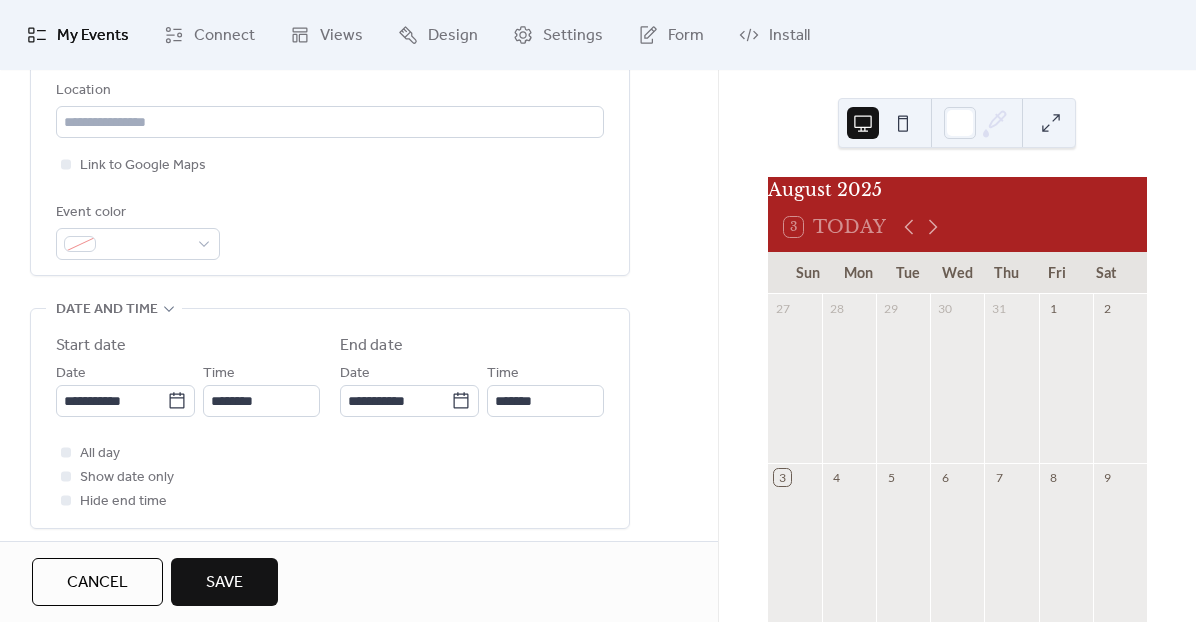 type on "*******" 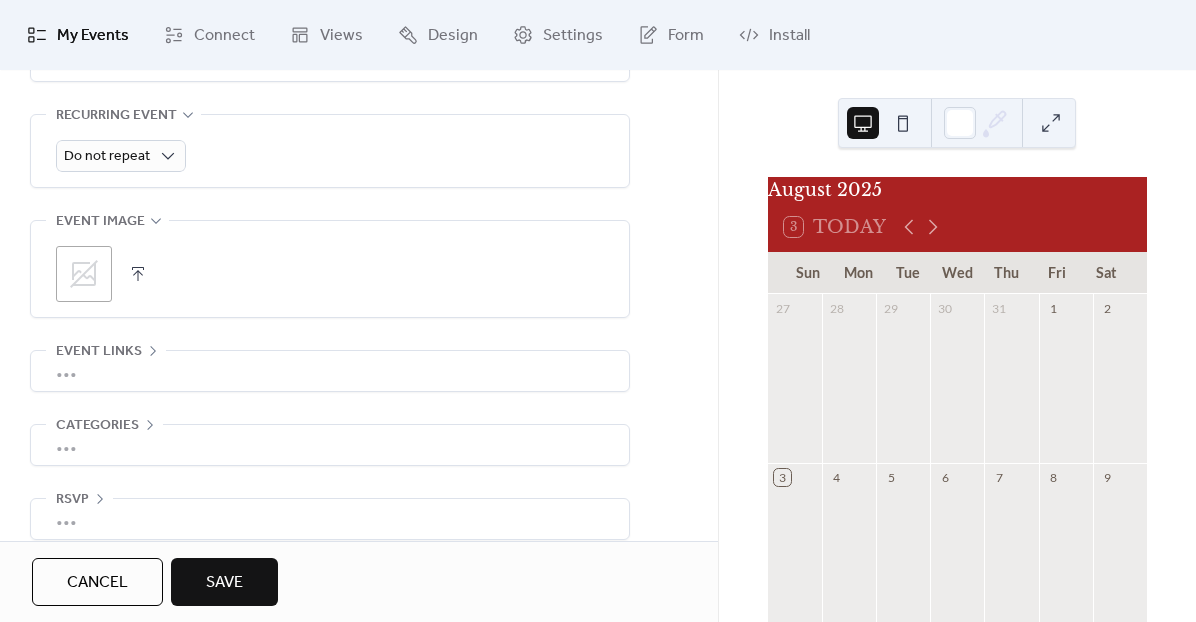 scroll, scrollTop: 913, scrollLeft: 0, axis: vertical 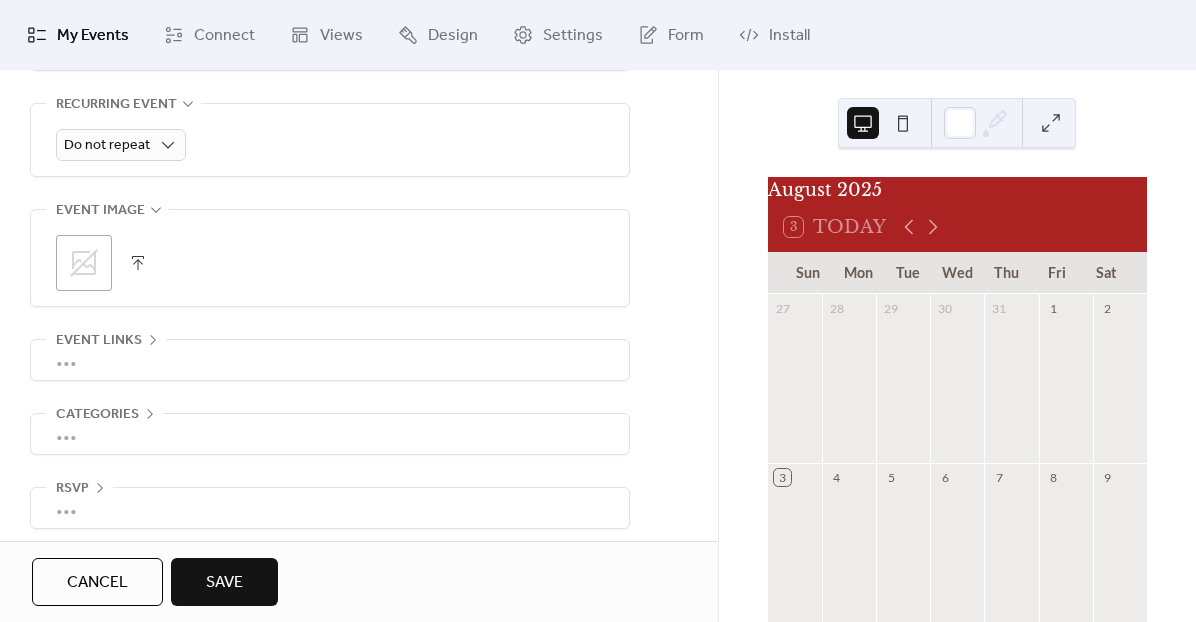 click 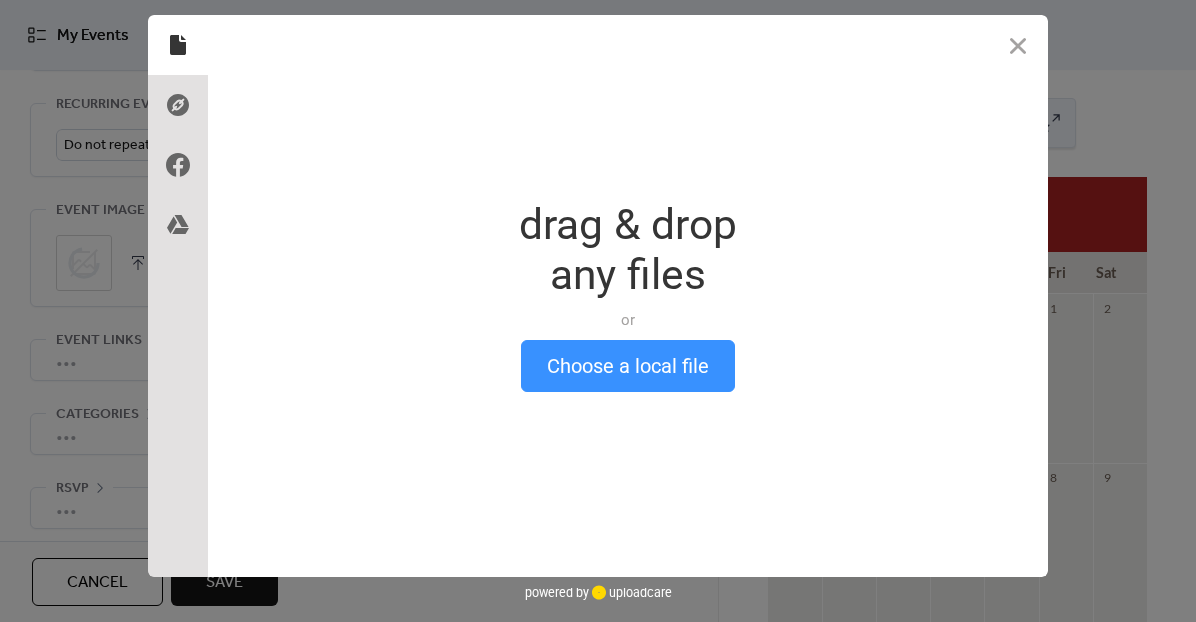 click on "Choose a local file" at bounding box center [628, 366] 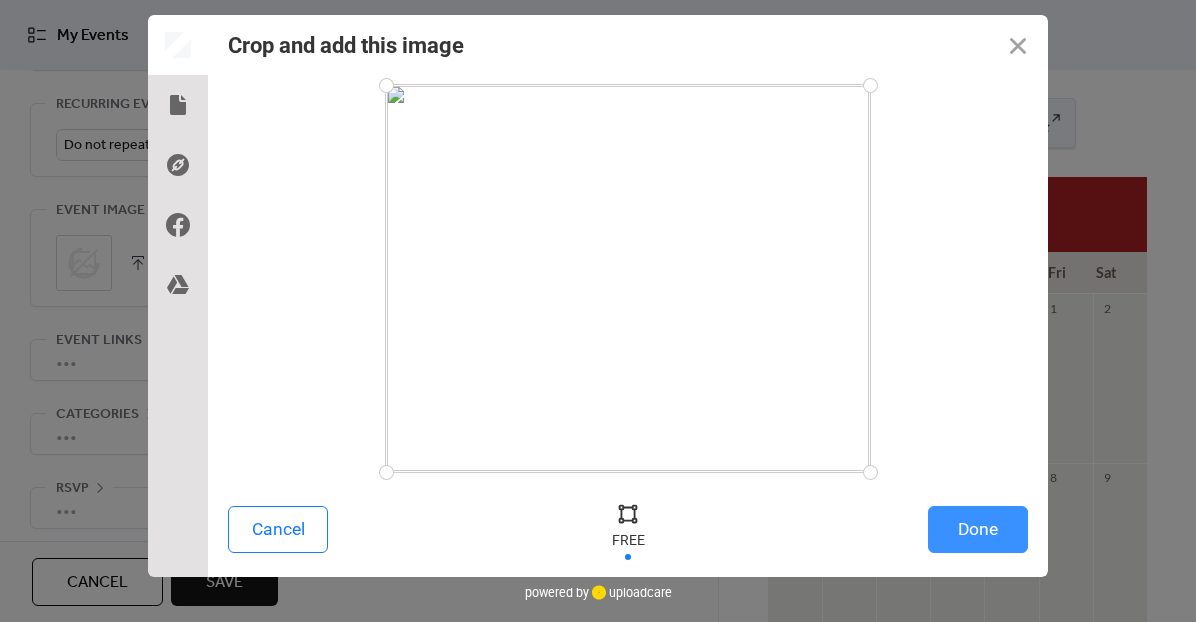 click on "Done" at bounding box center [978, 529] 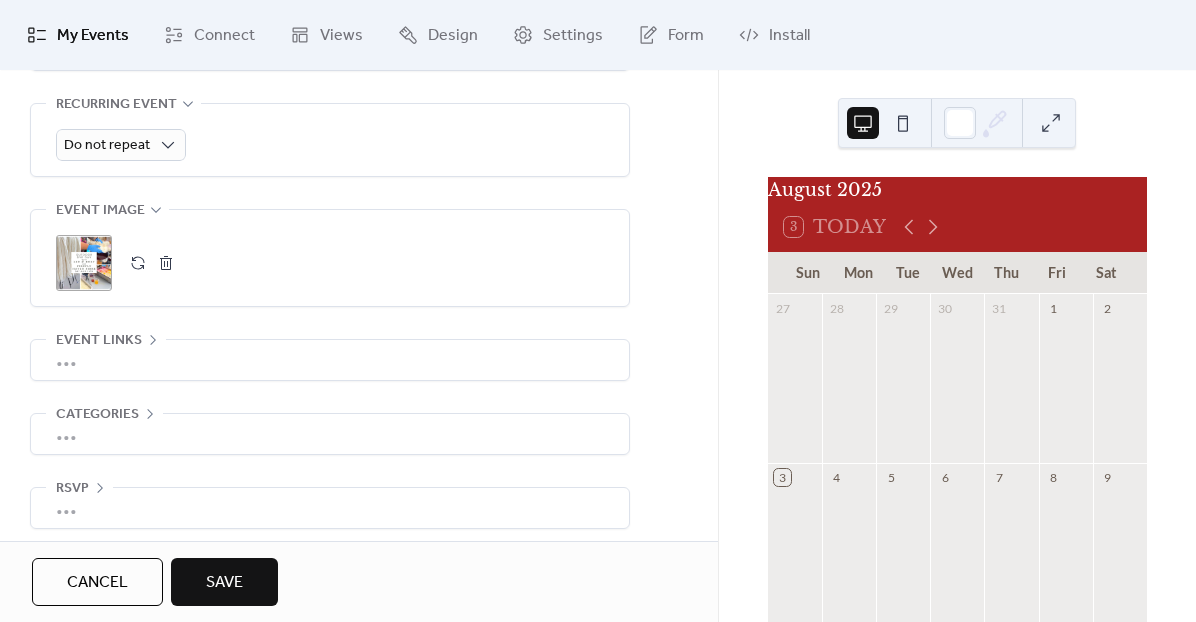 click on "•••" at bounding box center [330, 434] 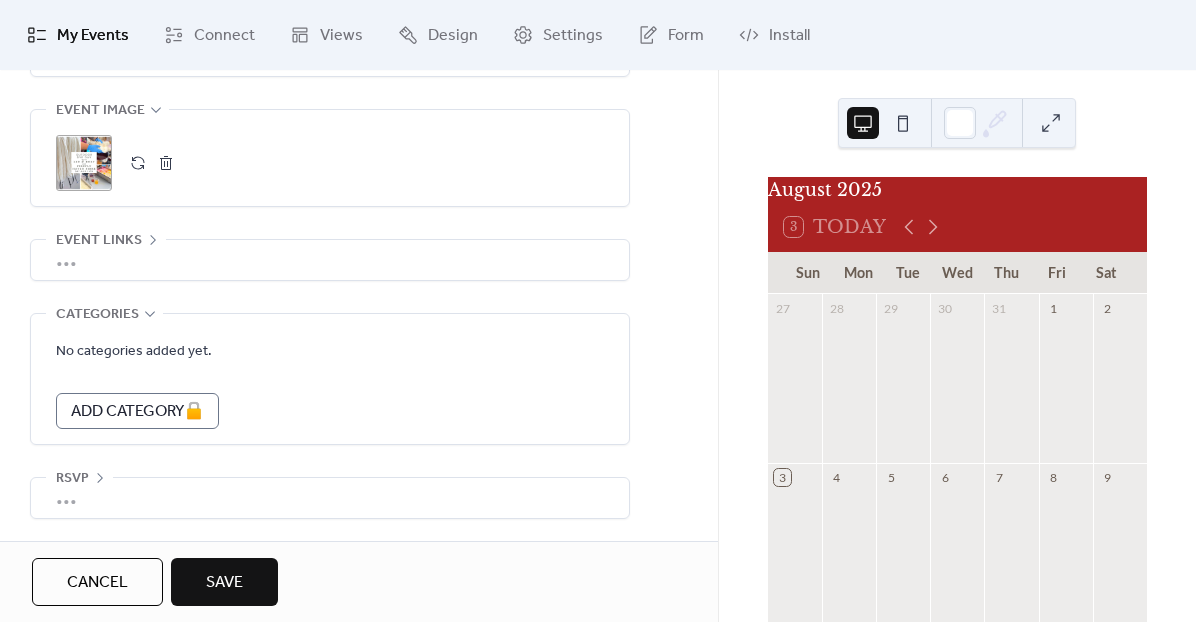 scroll, scrollTop: 1022, scrollLeft: 0, axis: vertical 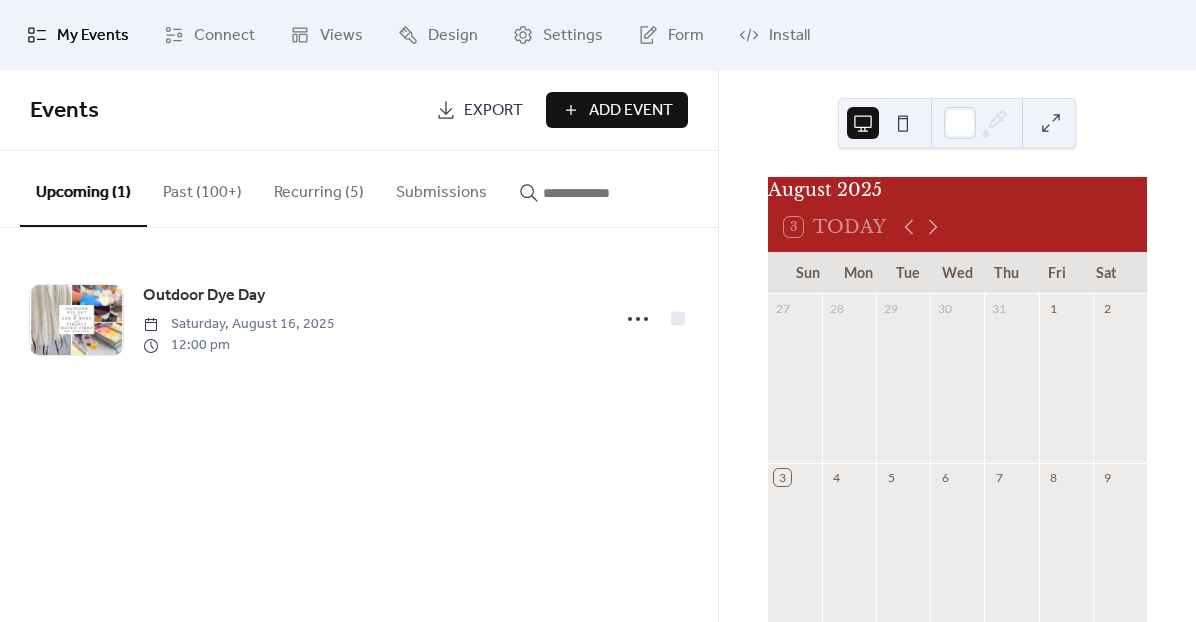 click on "Add Event" at bounding box center (631, 111) 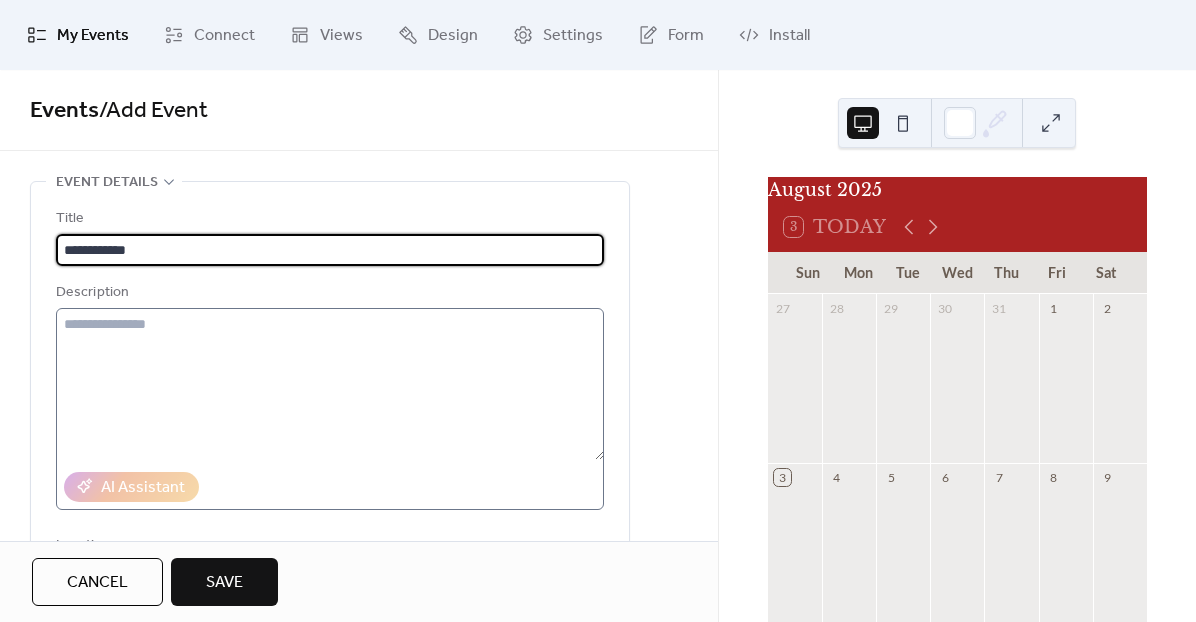 type on "**********" 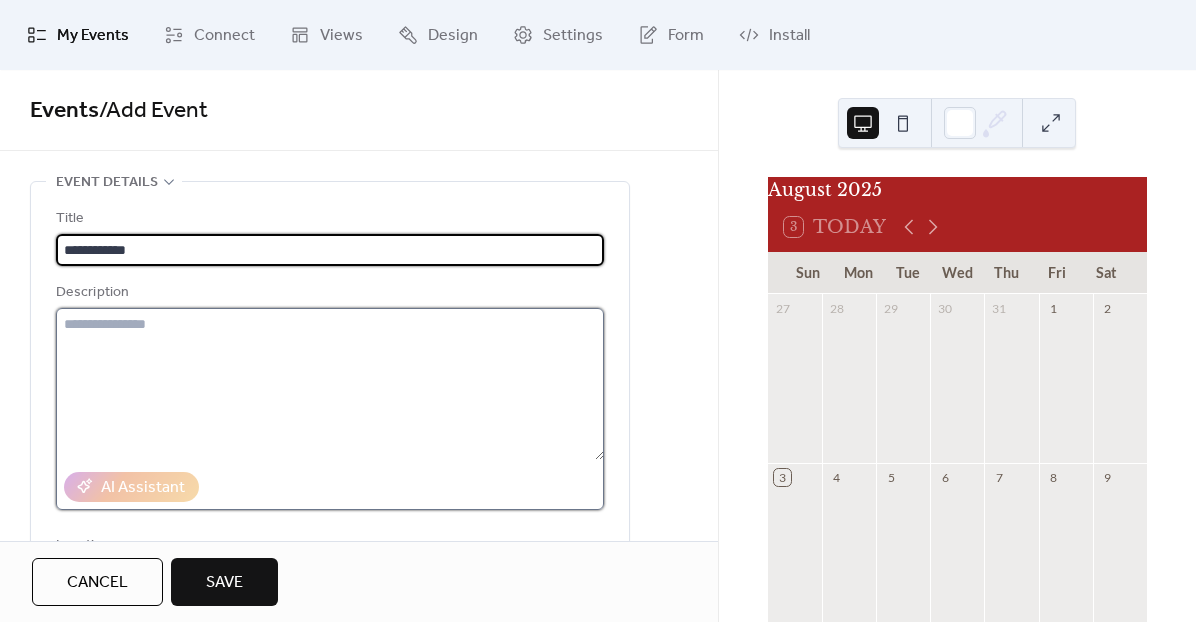 click at bounding box center (330, 384) 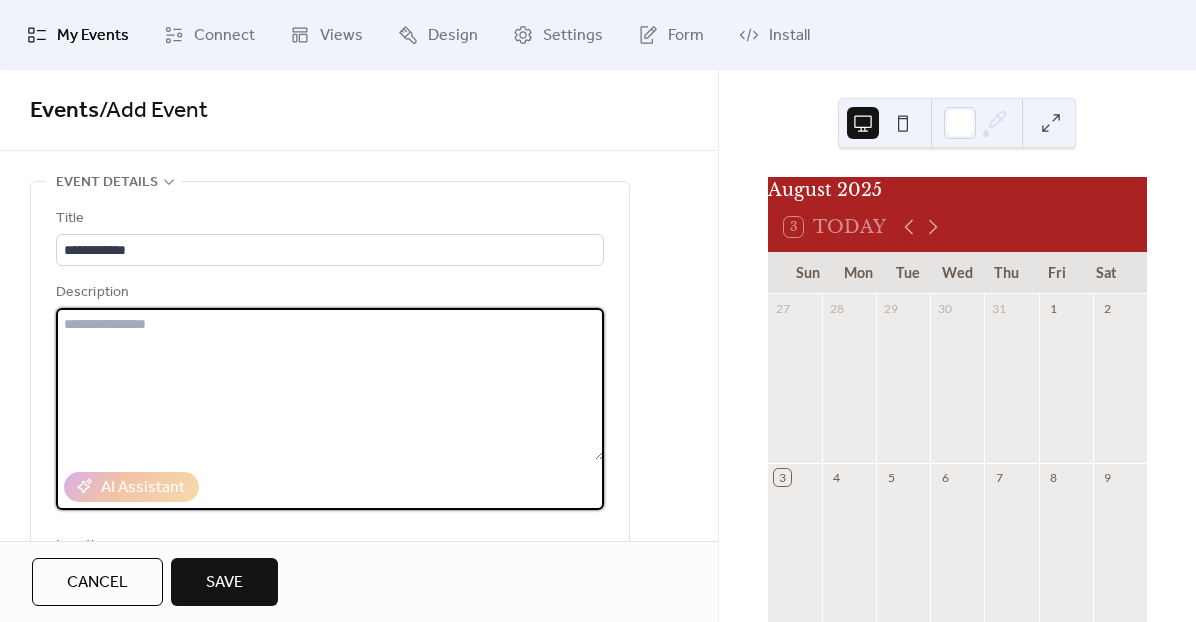 paste on "**********" 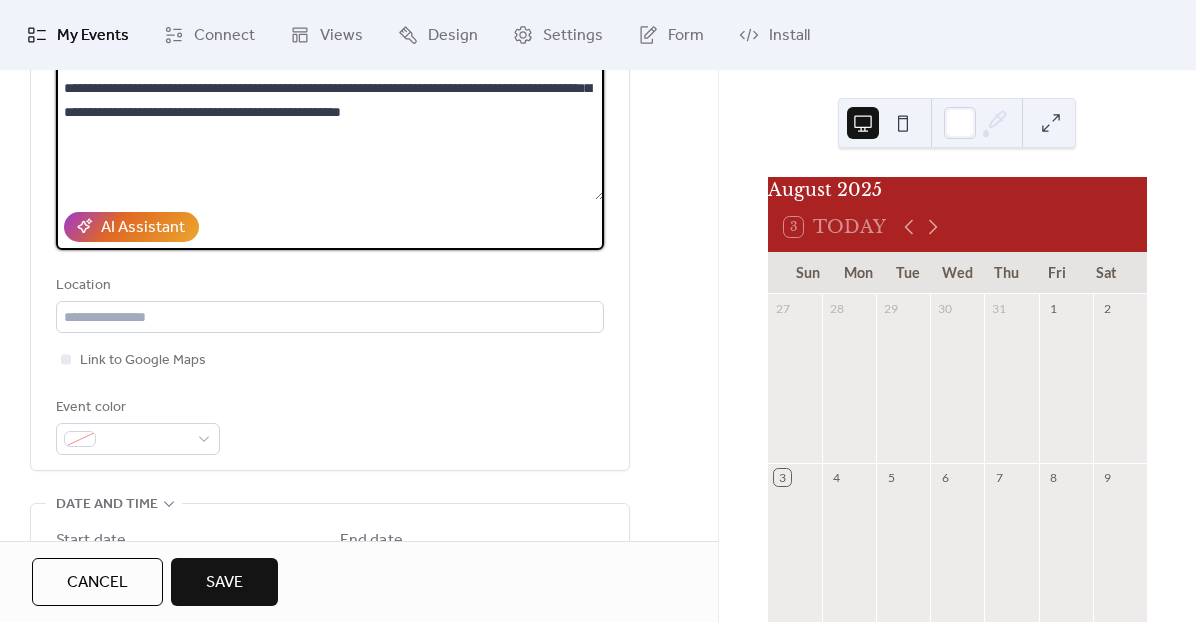 scroll, scrollTop: 264, scrollLeft: 0, axis: vertical 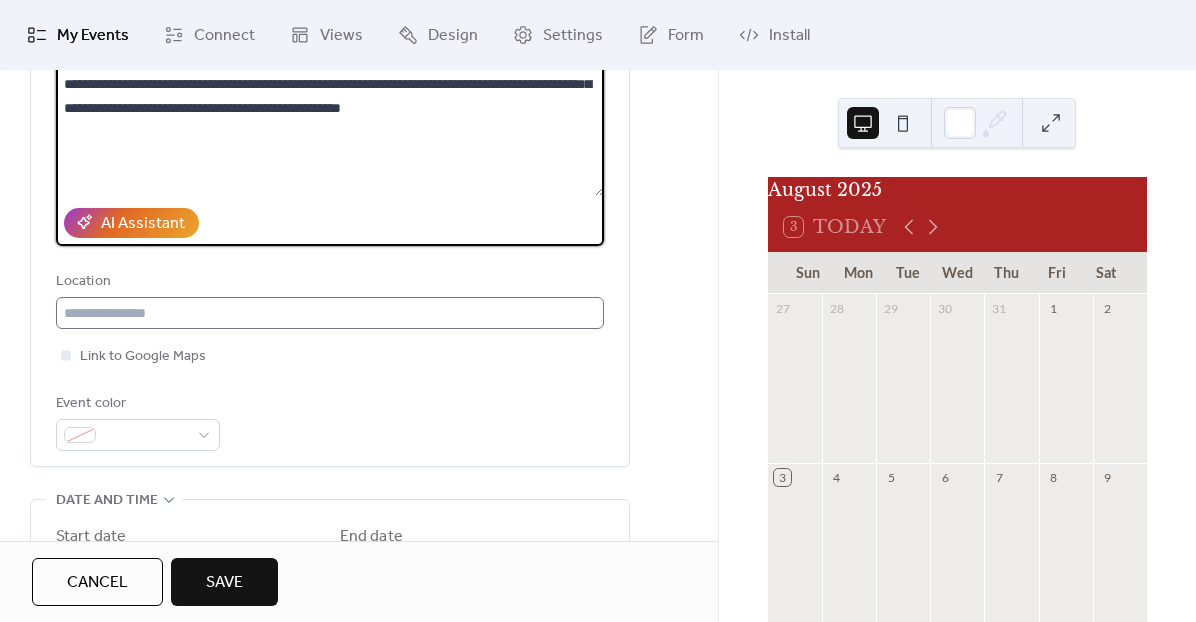 type on "**********" 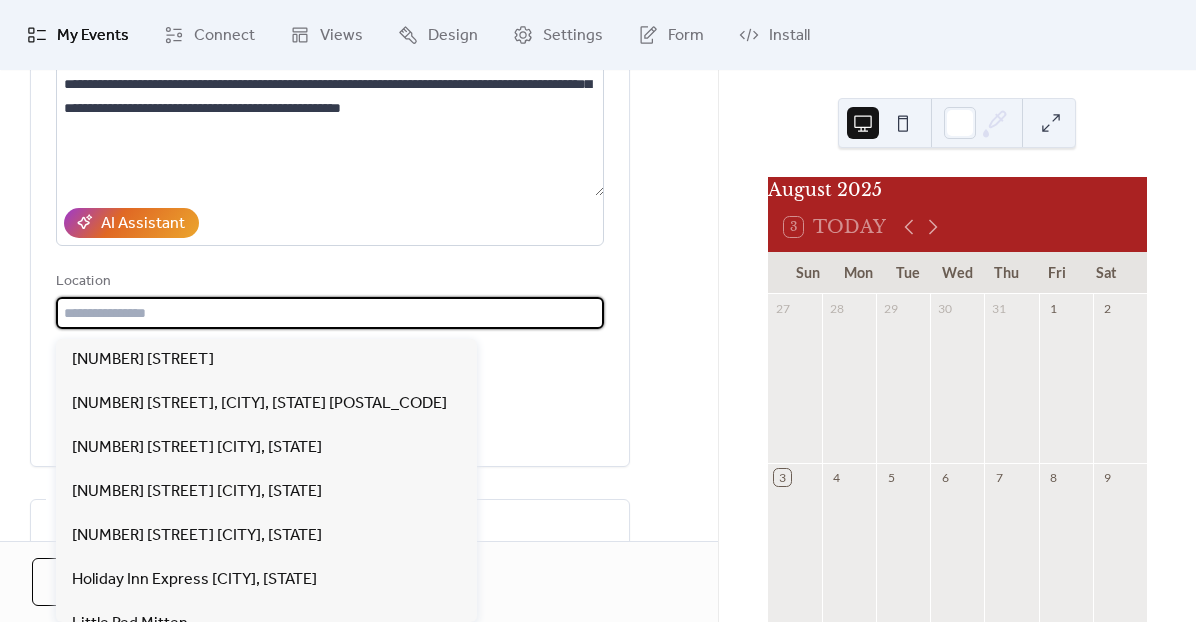 click at bounding box center [330, 313] 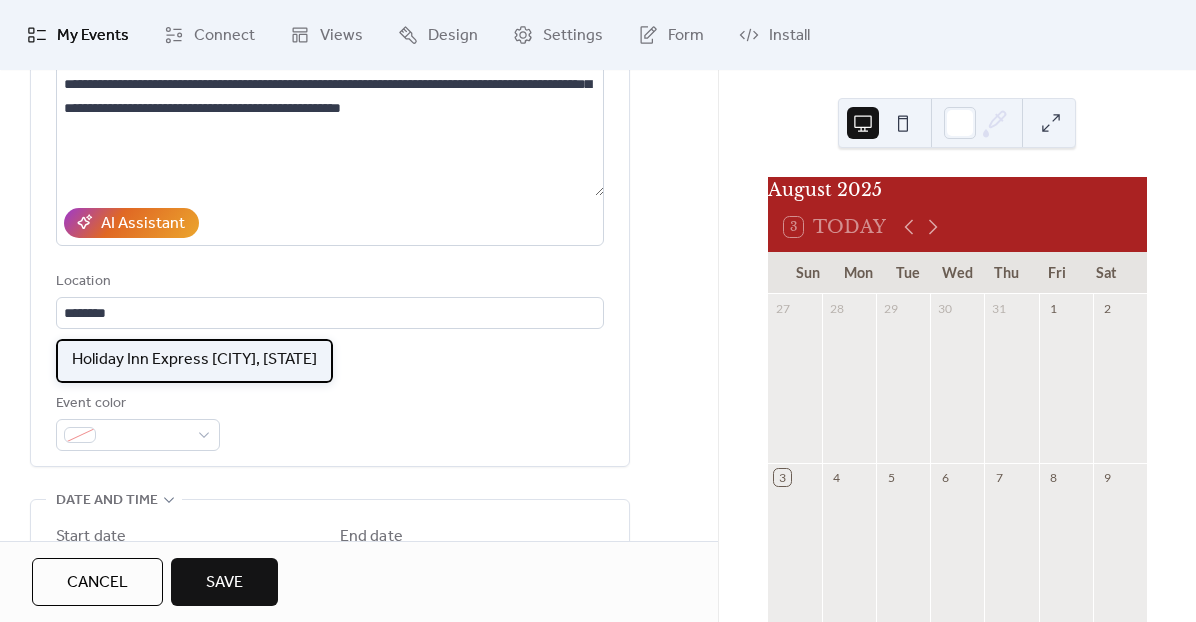 click on "Holiday Inn Express [CITY], [STATE]" at bounding box center (194, 360) 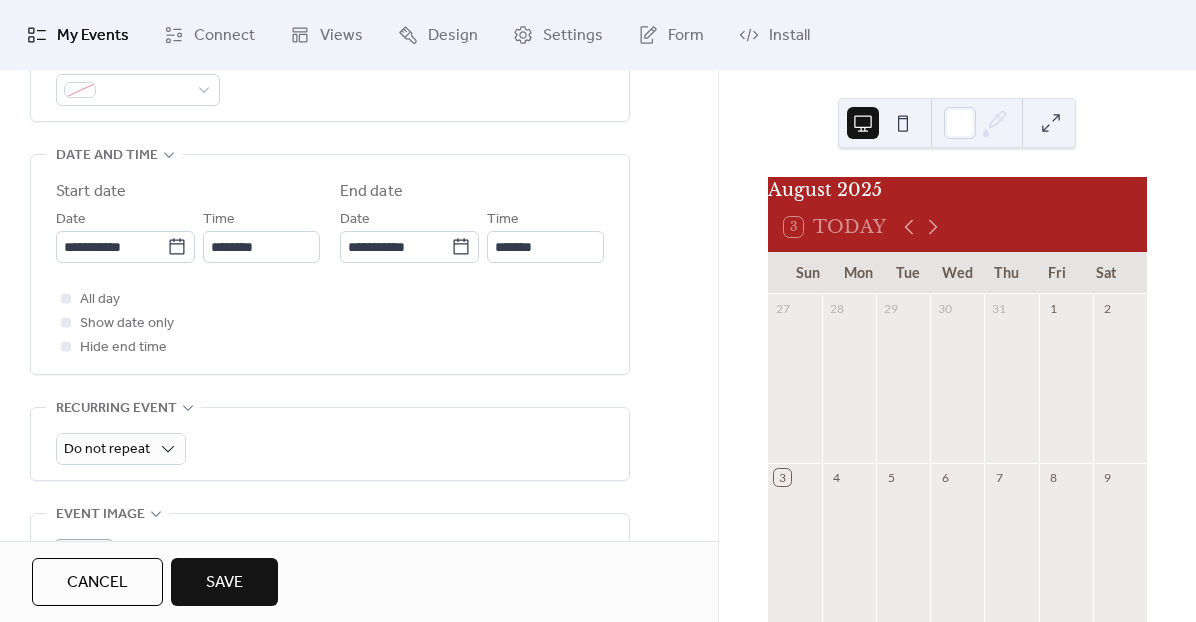 scroll, scrollTop: 617, scrollLeft: 0, axis: vertical 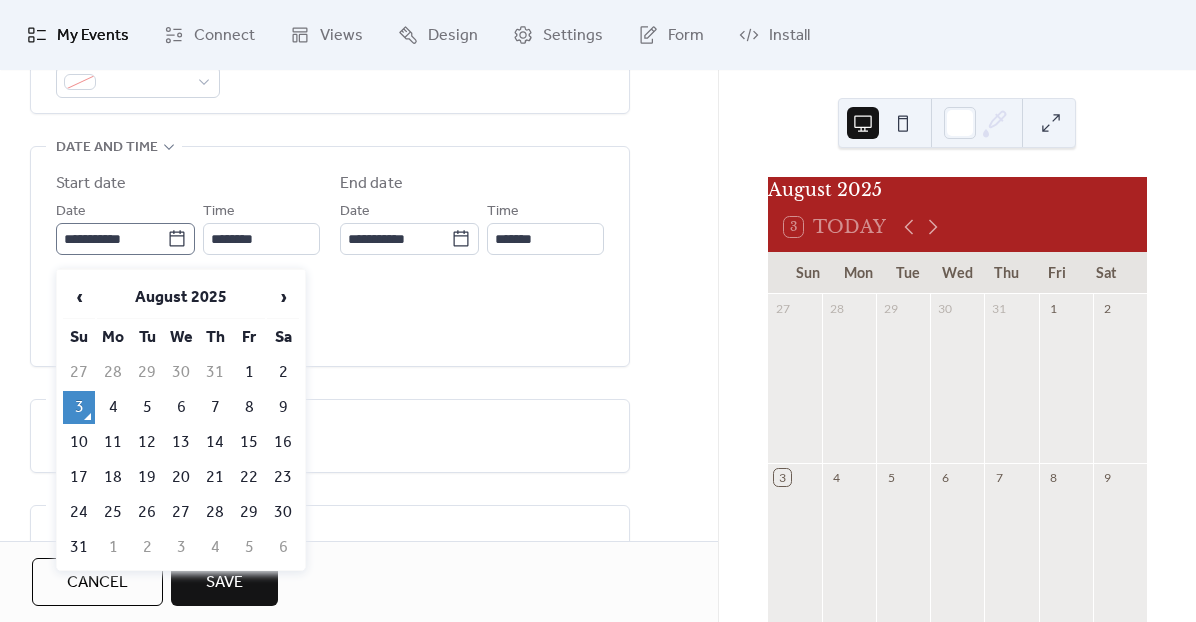 click 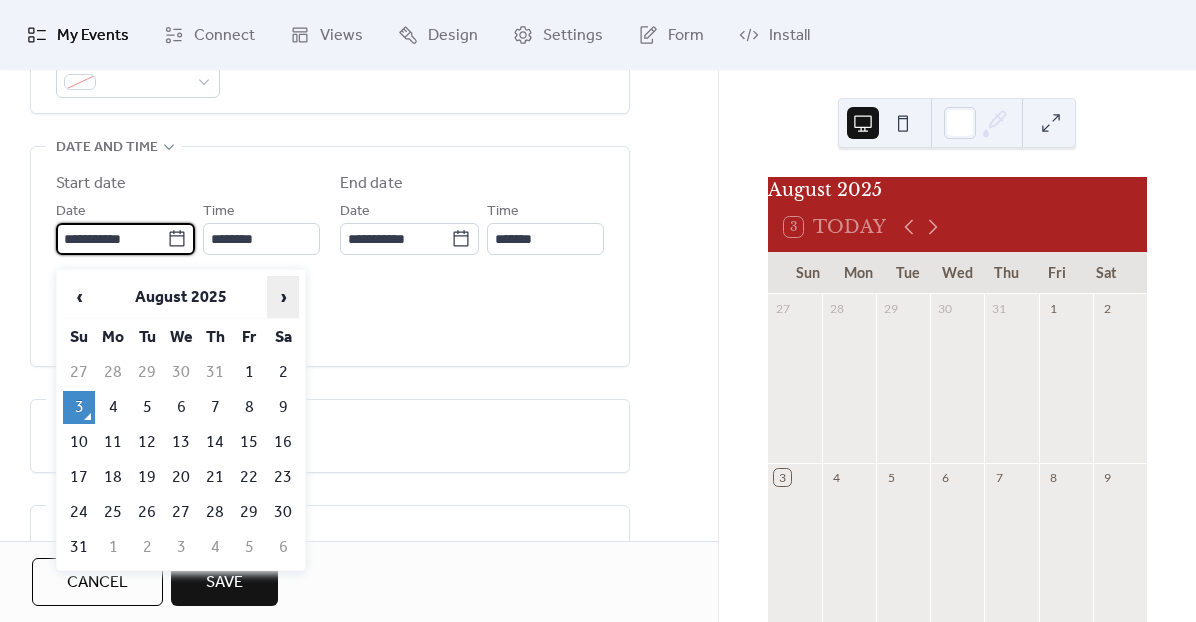 click on "›" at bounding box center [283, 297] 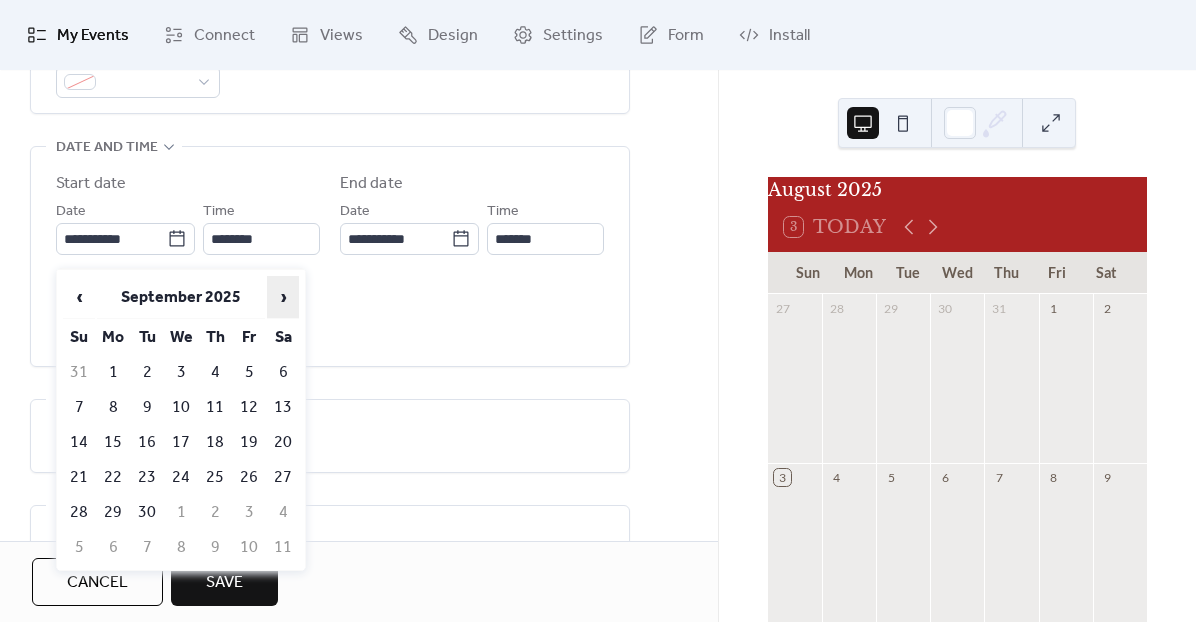 click on "›" at bounding box center (283, 297) 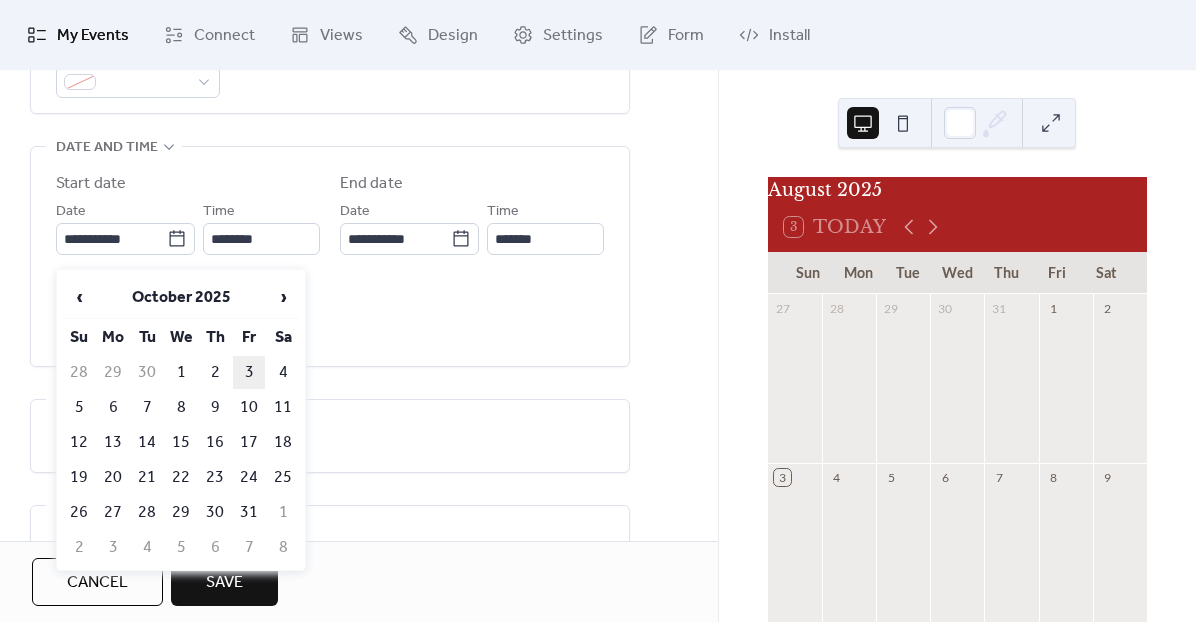 click on "3" at bounding box center (249, 372) 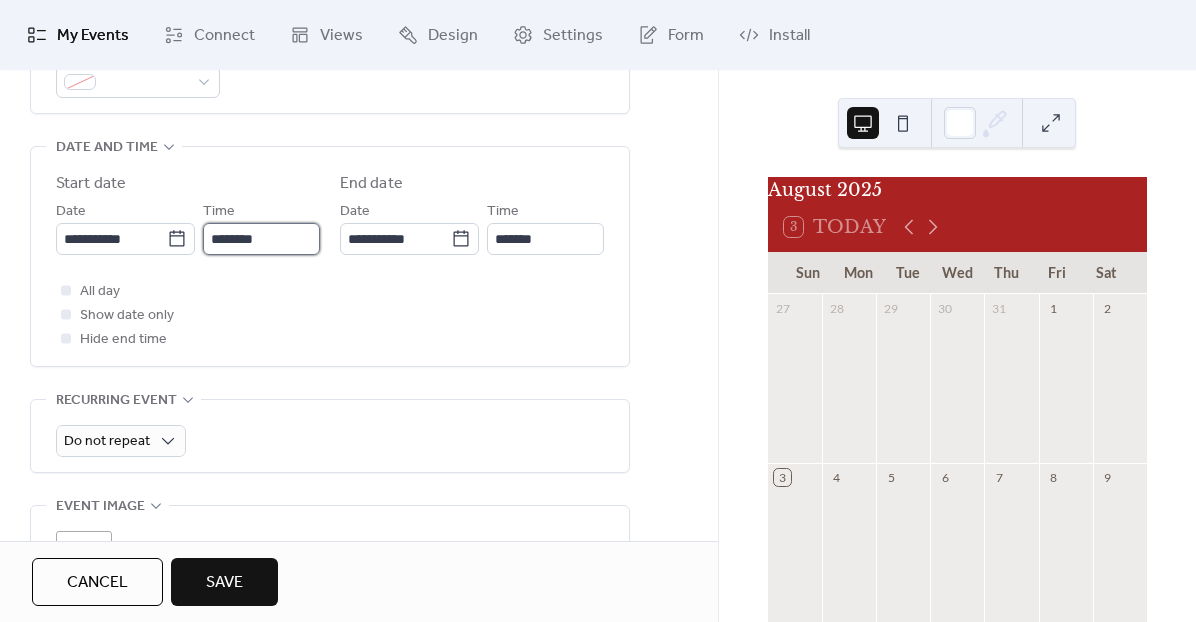 click on "********" at bounding box center (261, 239) 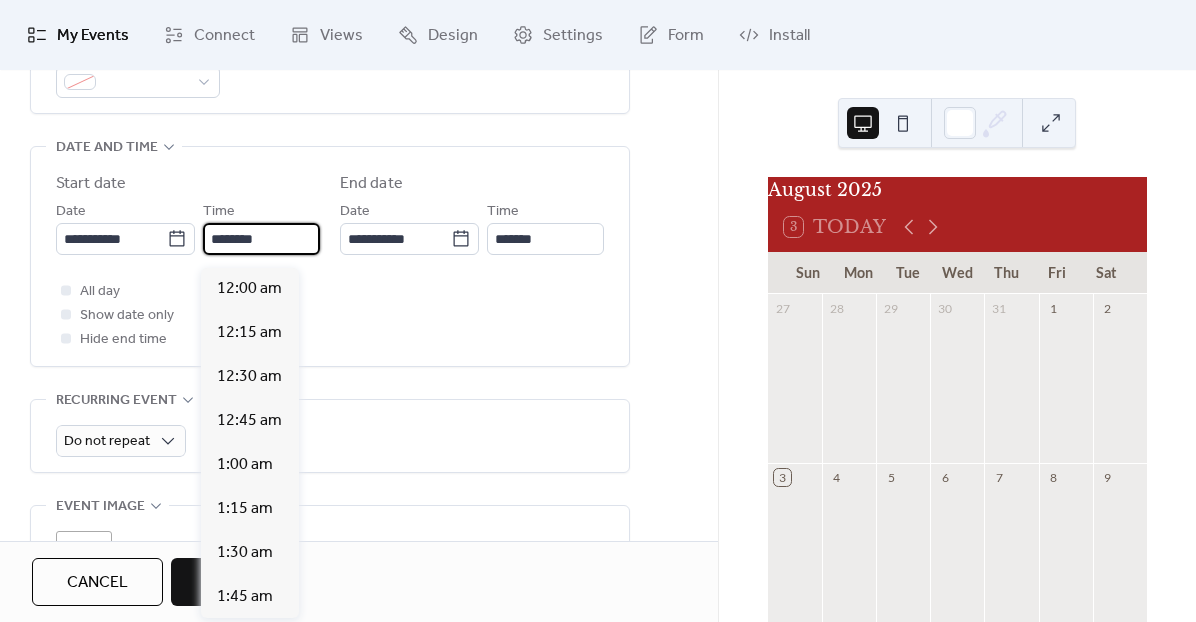 scroll, scrollTop: 2112, scrollLeft: 0, axis: vertical 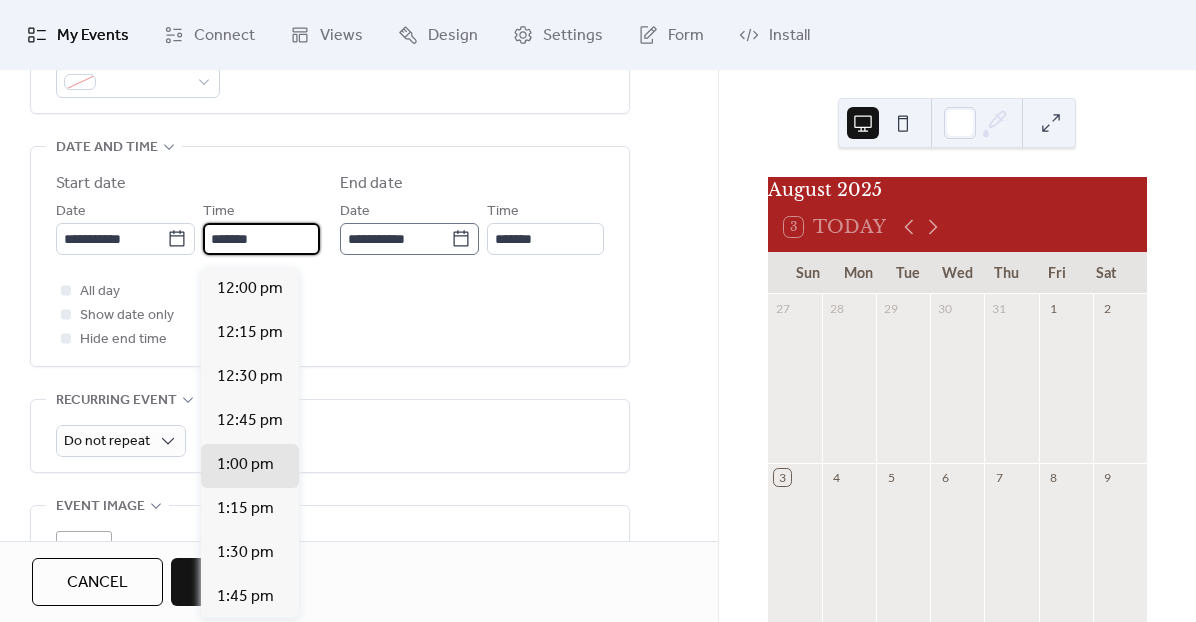 type on "*******" 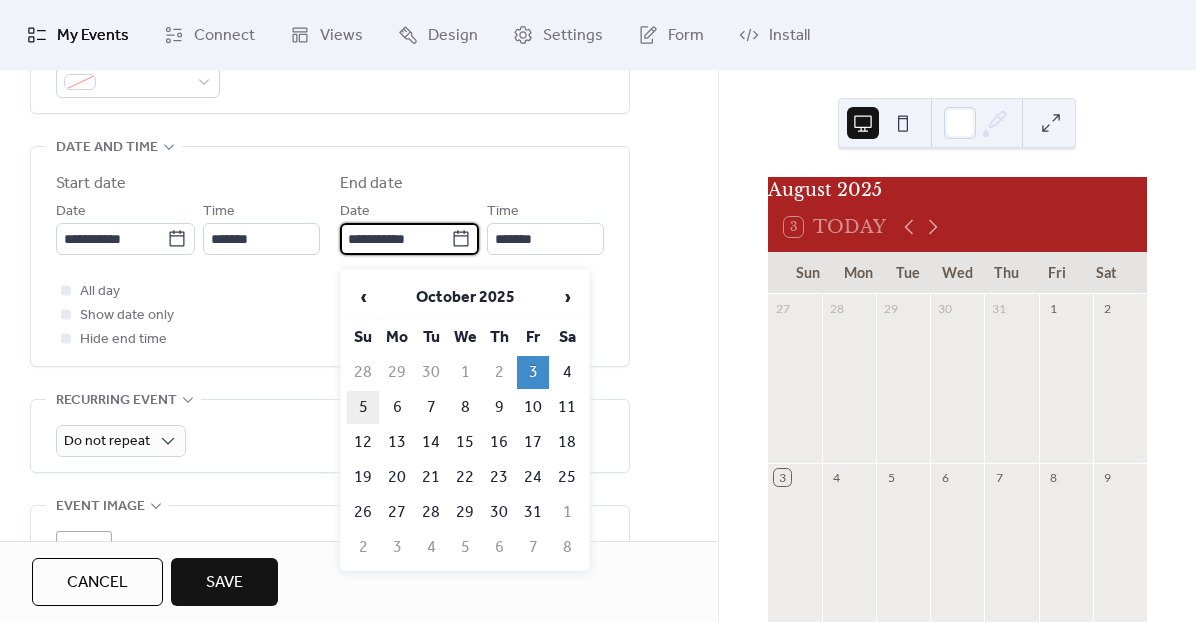 click on "5" at bounding box center [363, 407] 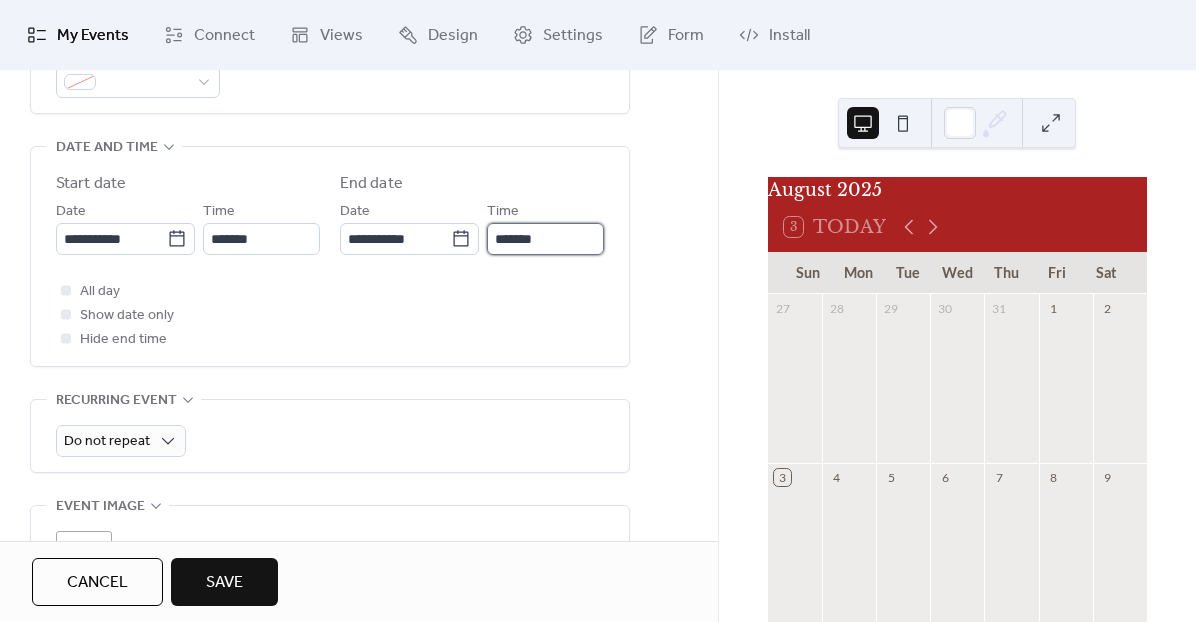 click on "*******" at bounding box center [545, 239] 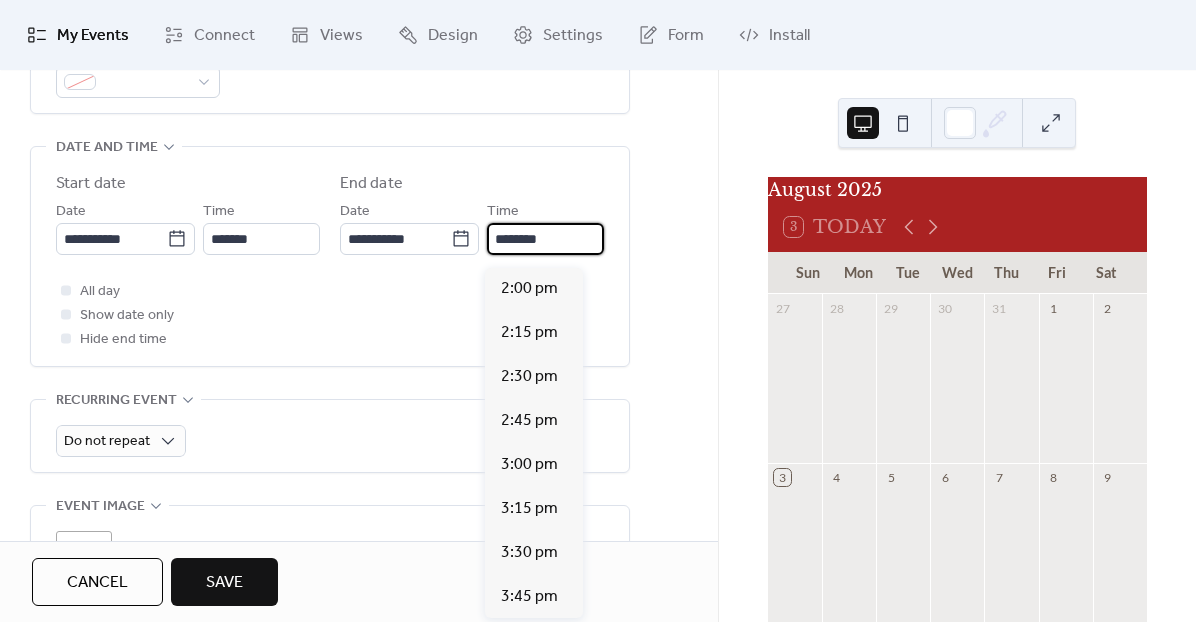 scroll, scrollTop: 2112, scrollLeft: 0, axis: vertical 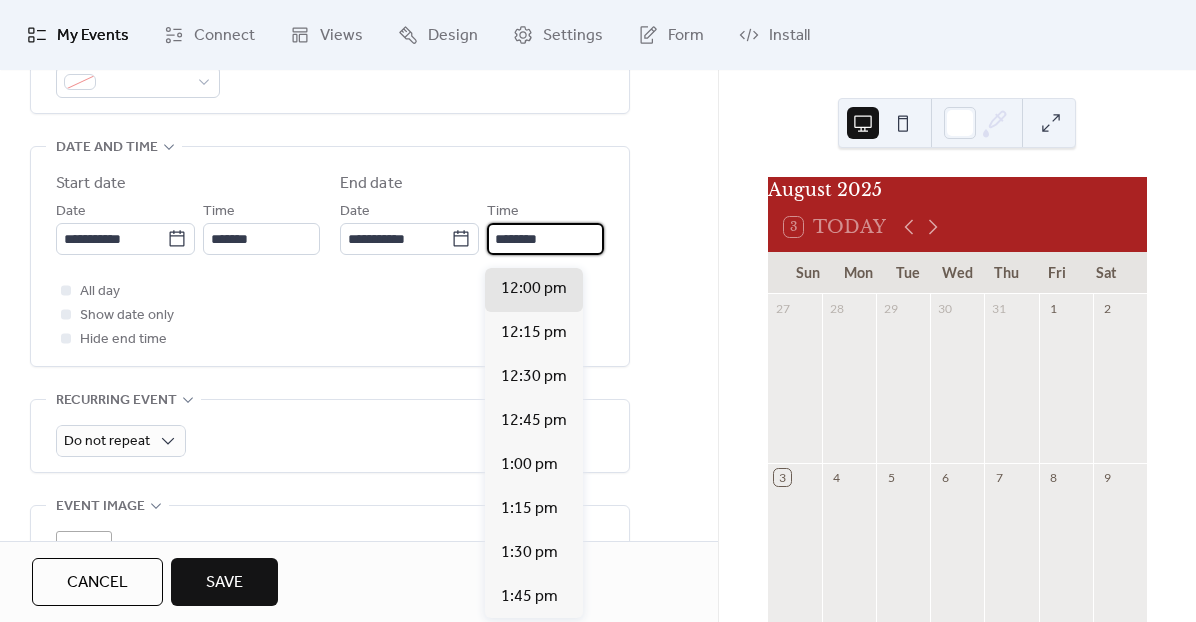type on "********" 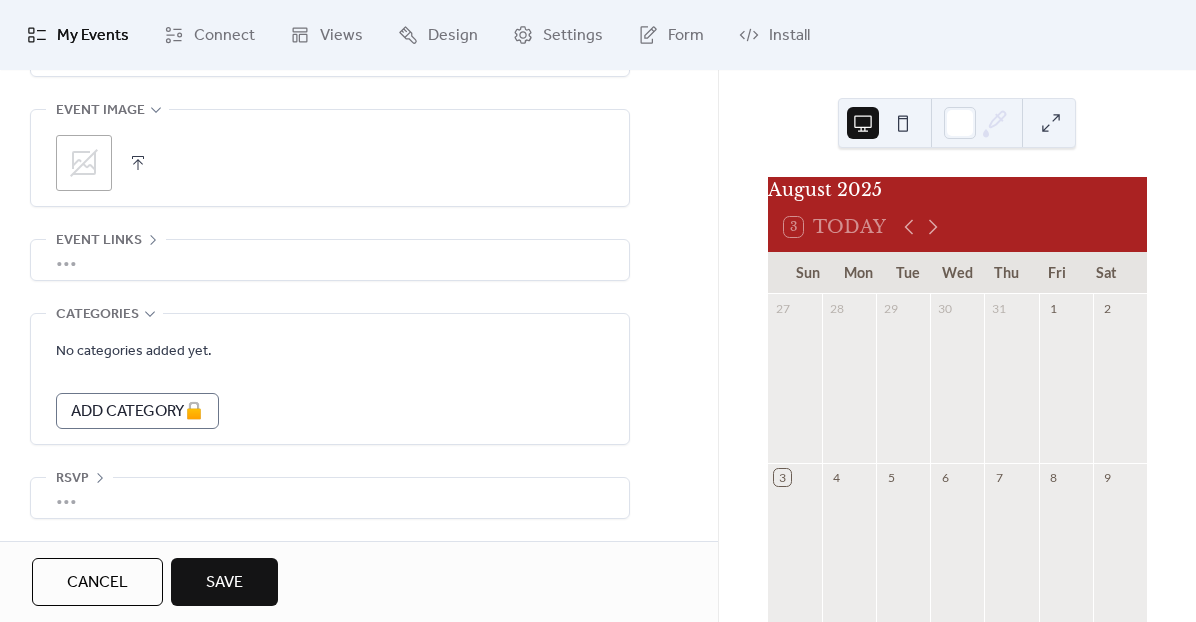 scroll, scrollTop: 1022, scrollLeft: 0, axis: vertical 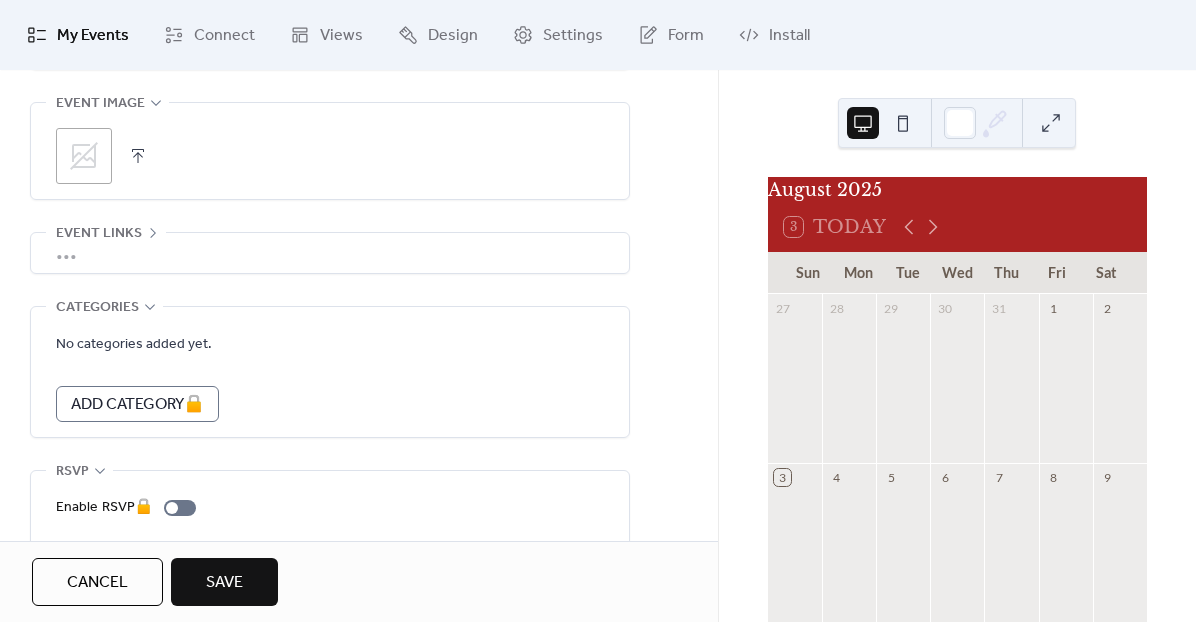 click on "•••" at bounding box center (330, 253) 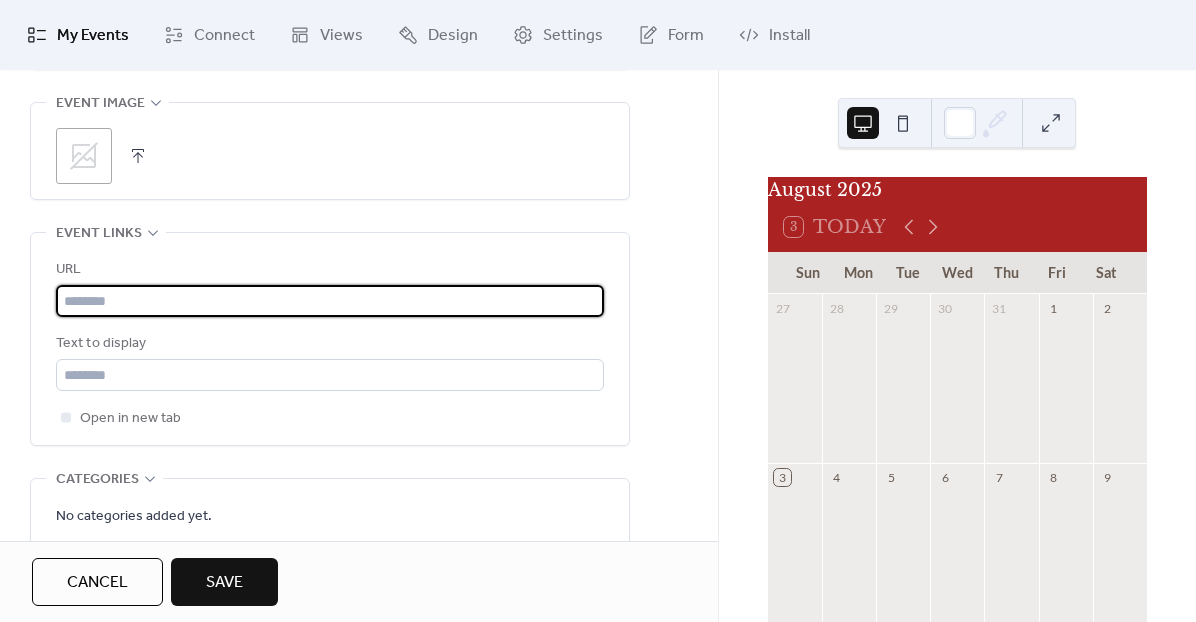 click at bounding box center (330, 301) 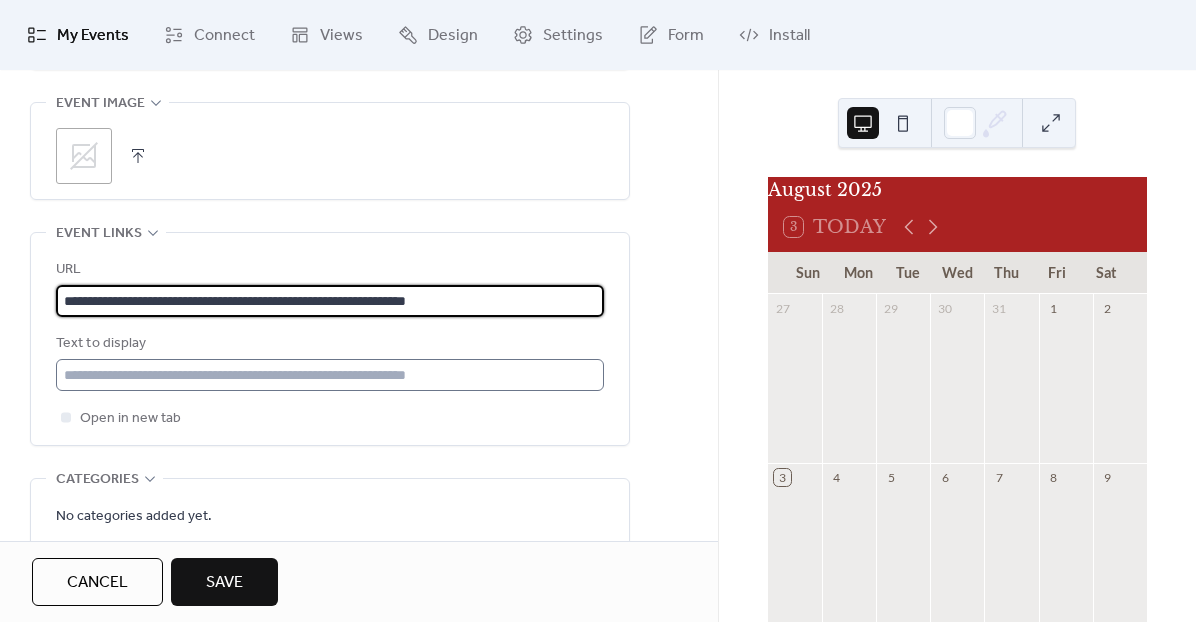 type on "**********" 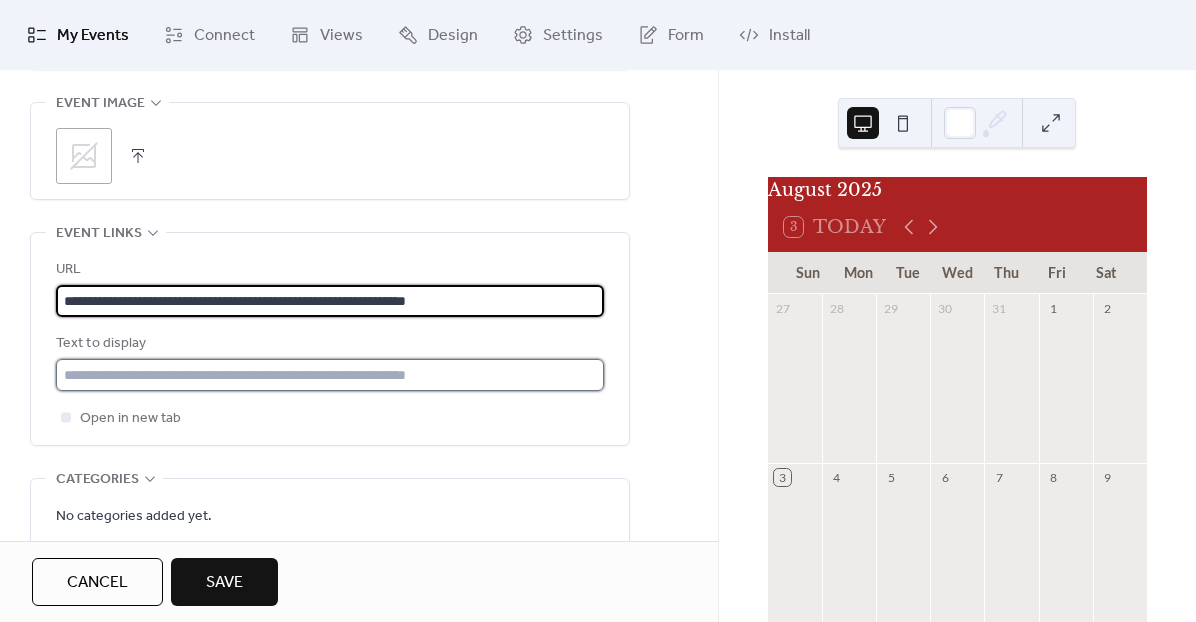 click at bounding box center (330, 375) 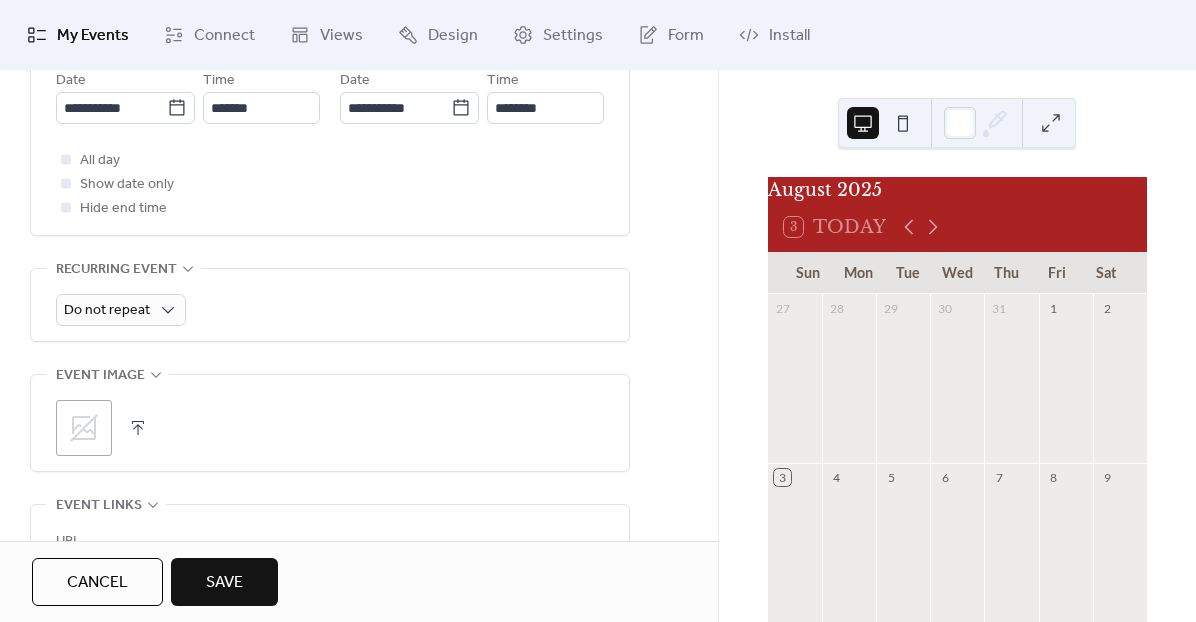 scroll, scrollTop: 746, scrollLeft: 0, axis: vertical 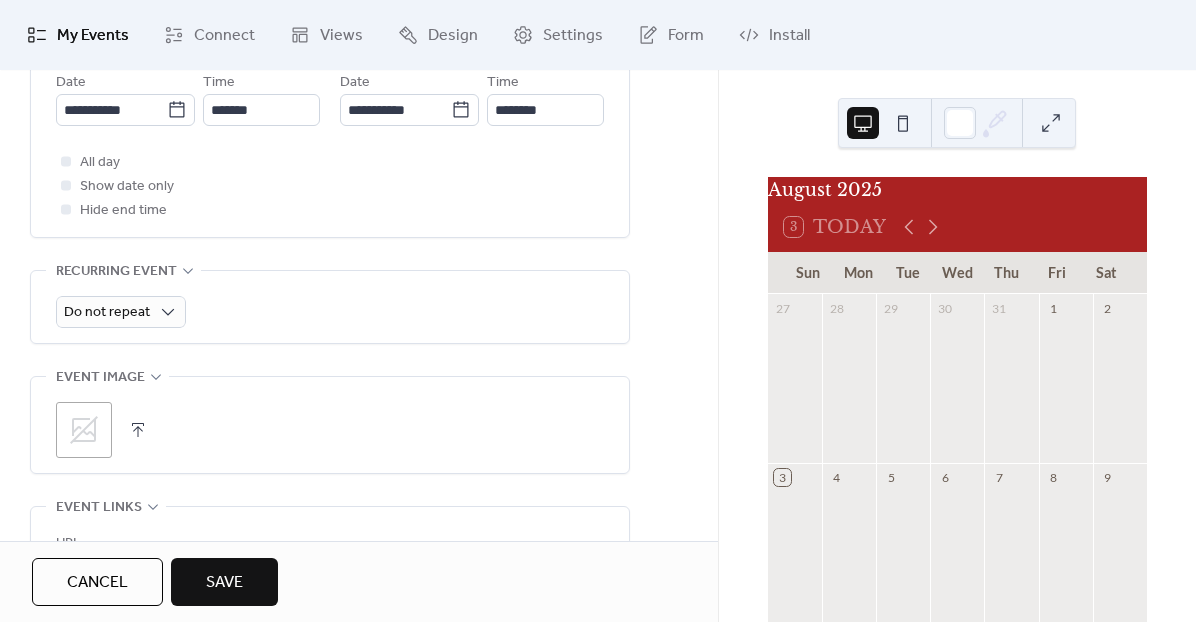 type on "**********" 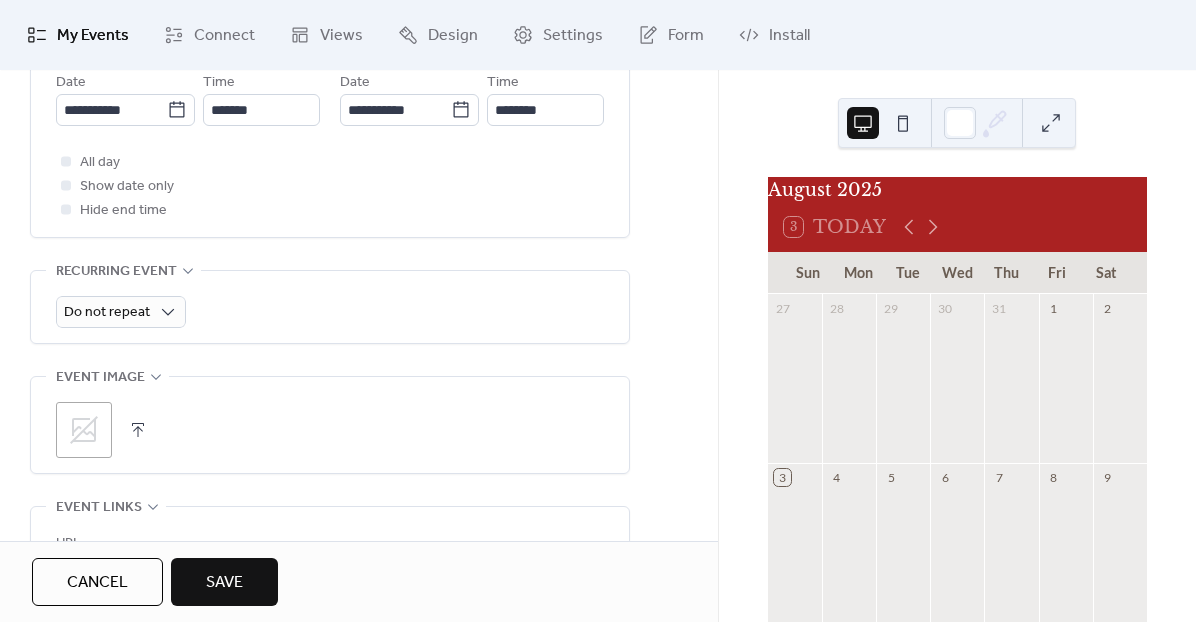 click at bounding box center (138, 430) 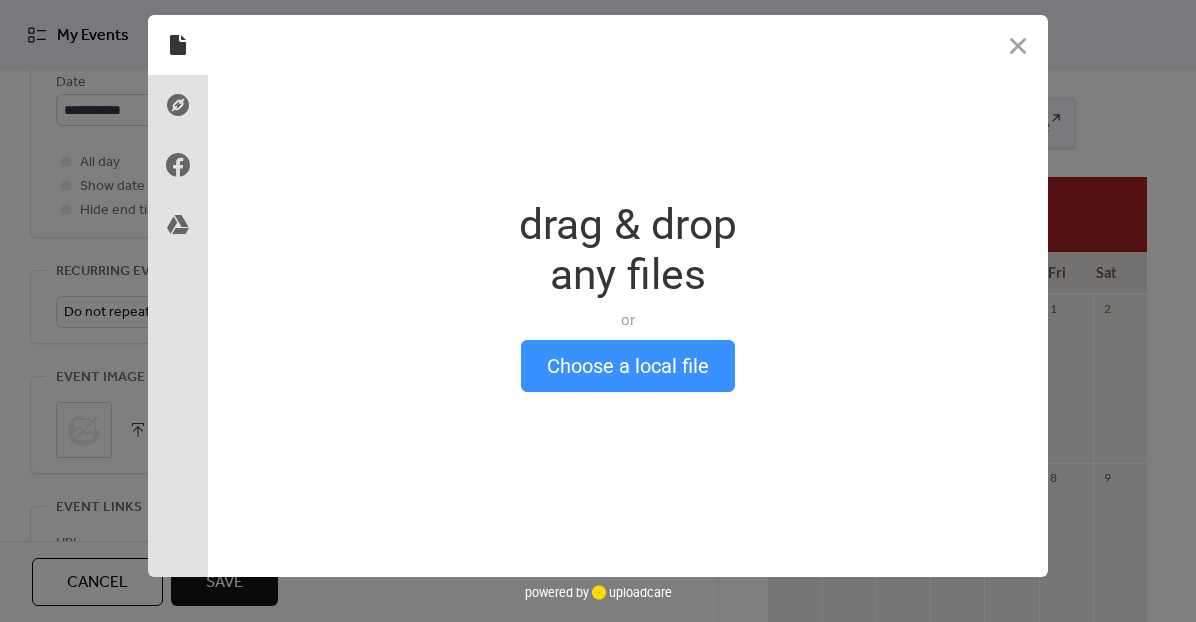click on "Choose a local file" at bounding box center [628, 366] 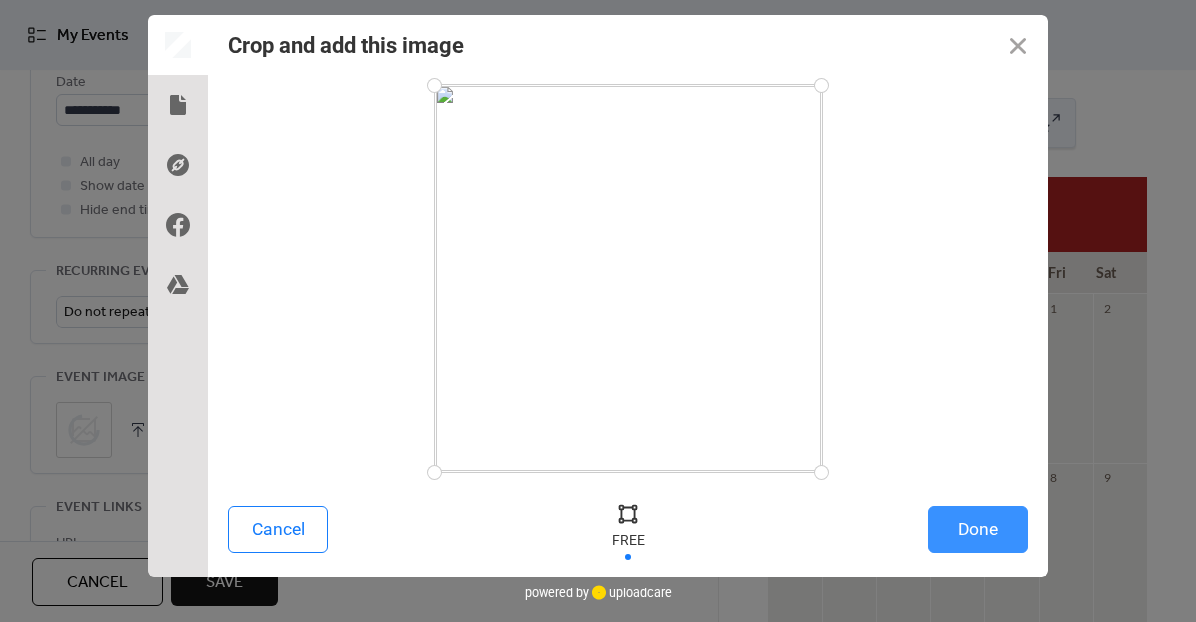 click on "Done" at bounding box center [978, 529] 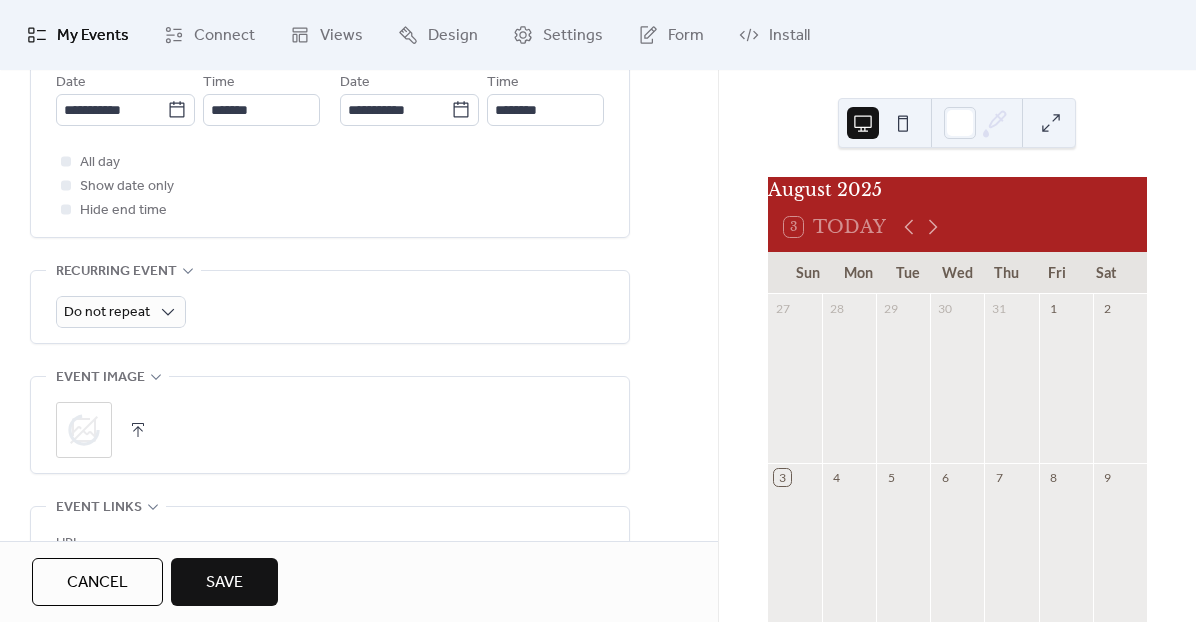 click on "Save" at bounding box center (224, 582) 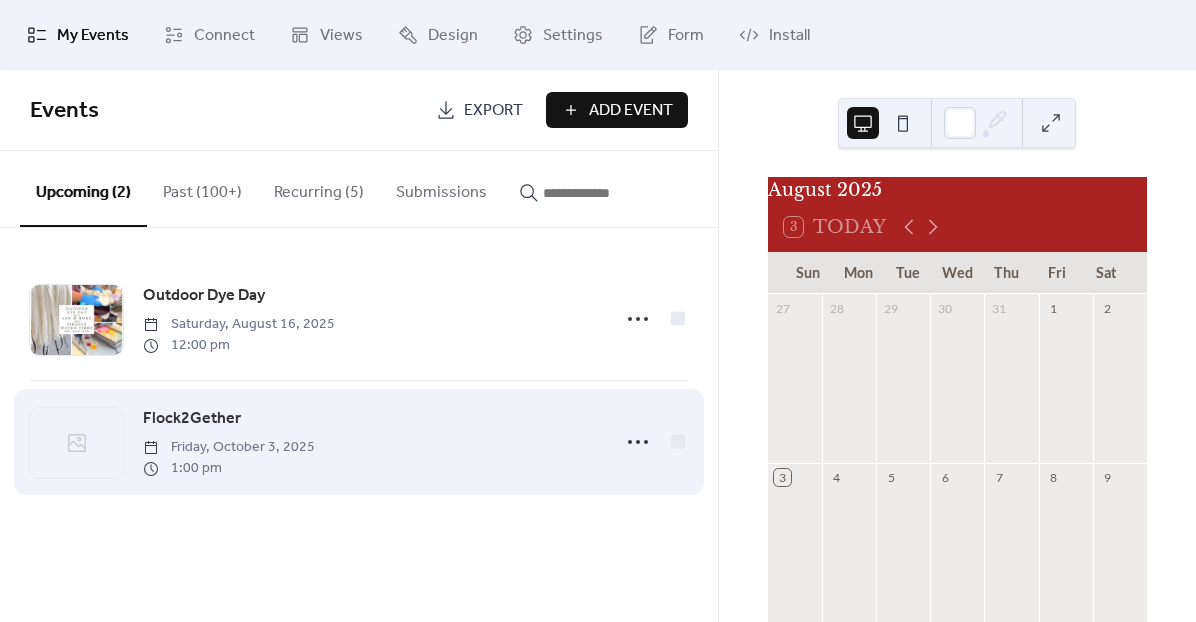 click 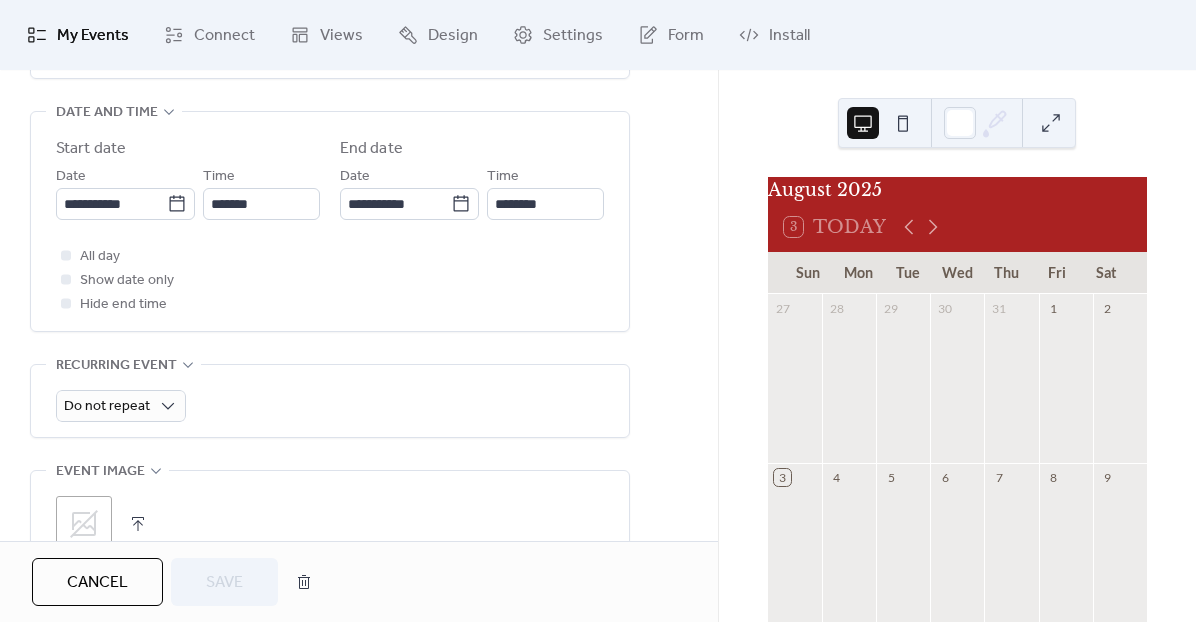 scroll, scrollTop: 674, scrollLeft: 0, axis: vertical 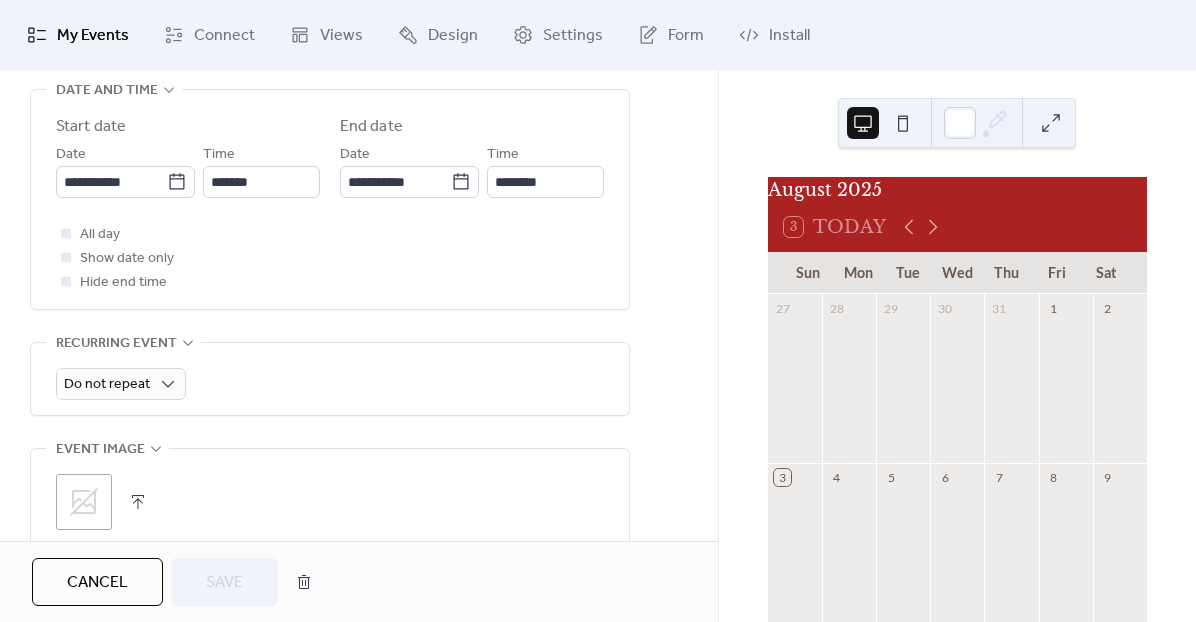 click 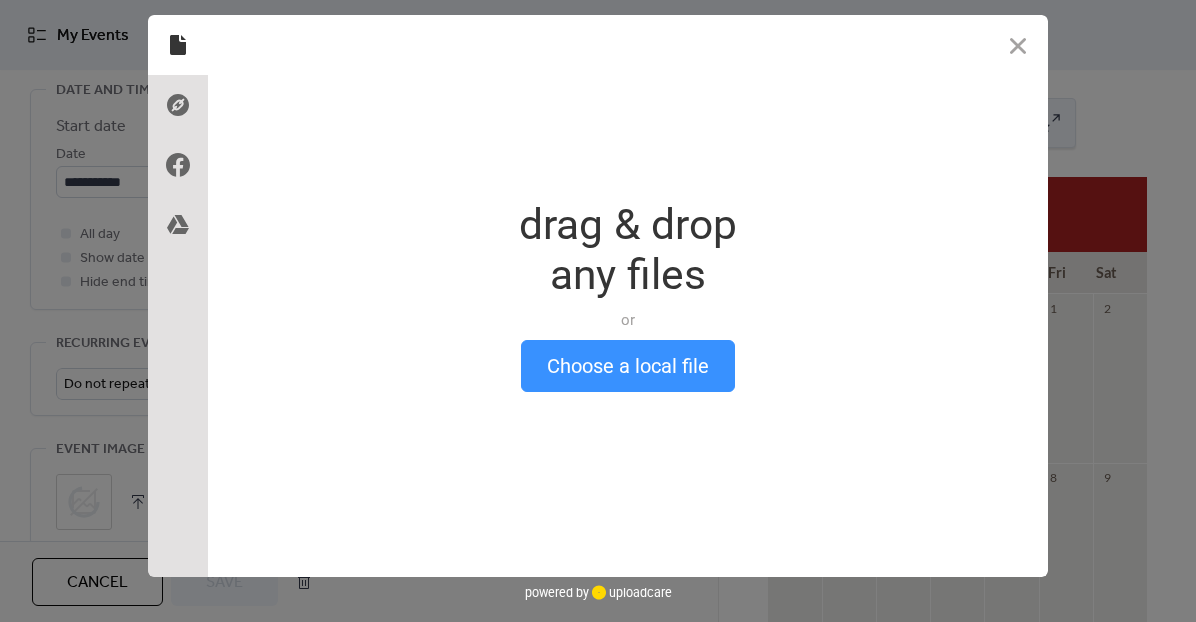 click on "Choose a local file" at bounding box center [628, 366] 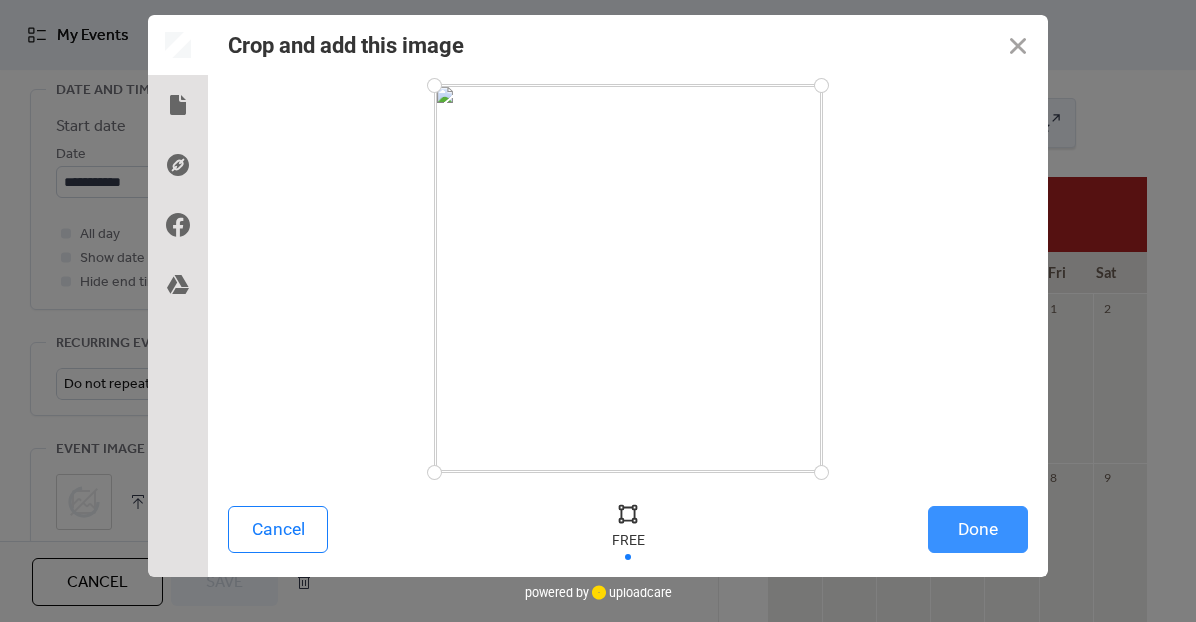 click on "Done" at bounding box center [978, 529] 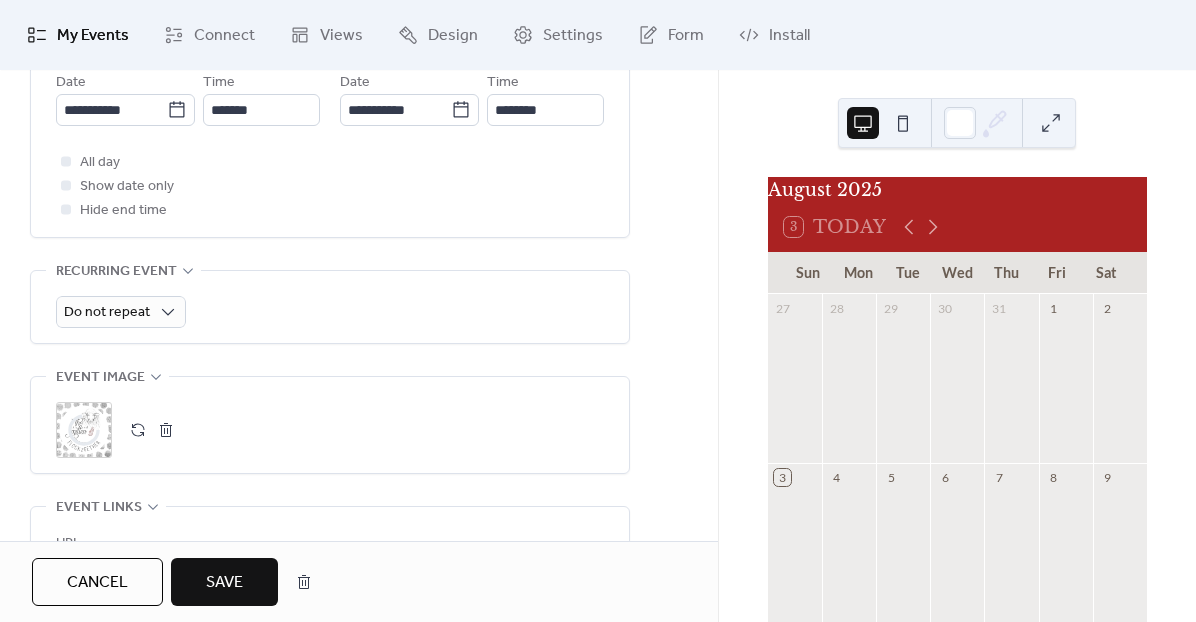 scroll, scrollTop: 748, scrollLeft: 0, axis: vertical 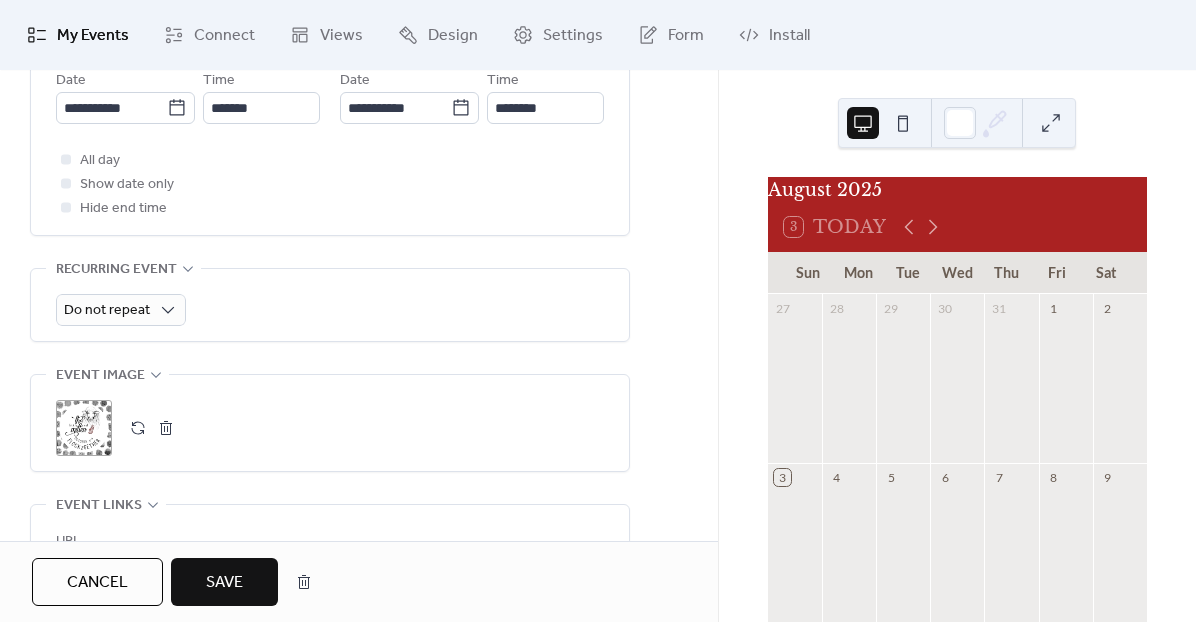 click on "Save" at bounding box center [224, 583] 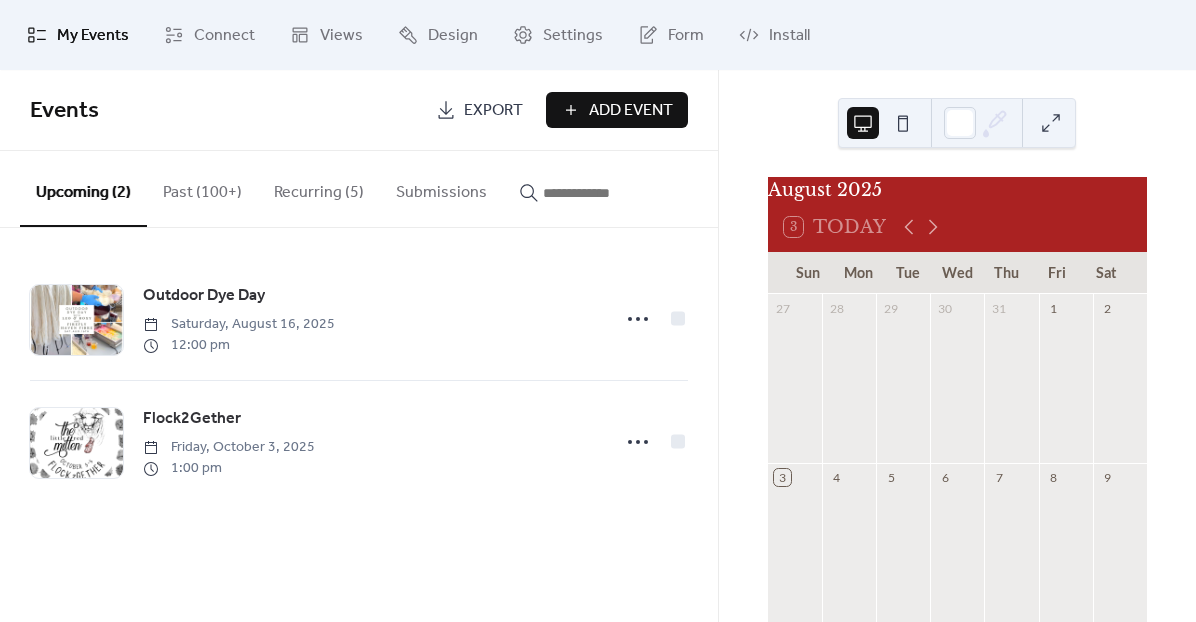 scroll, scrollTop: 0, scrollLeft: 0, axis: both 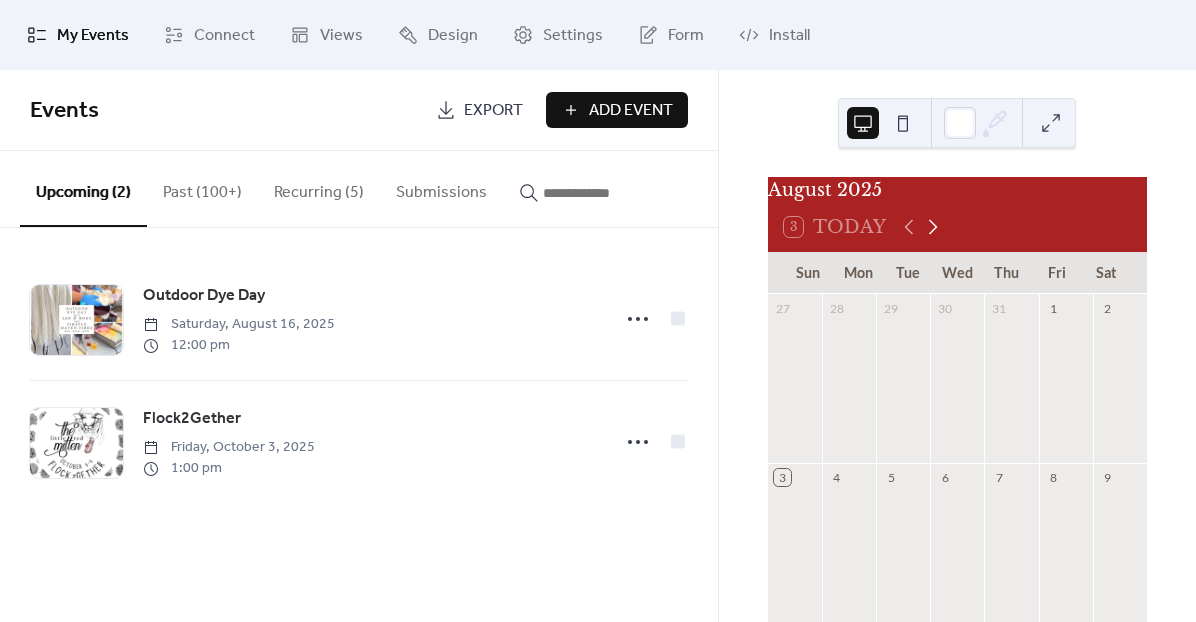 click 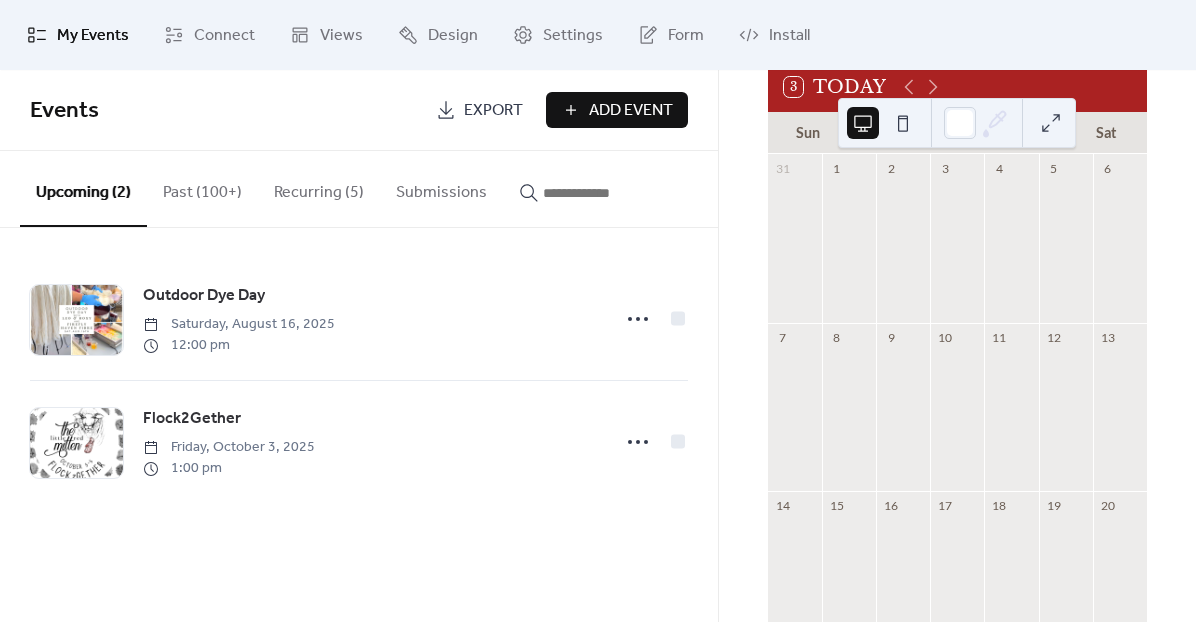 scroll, scrollTop: 45, scrollLeft: 0, axis: vertical 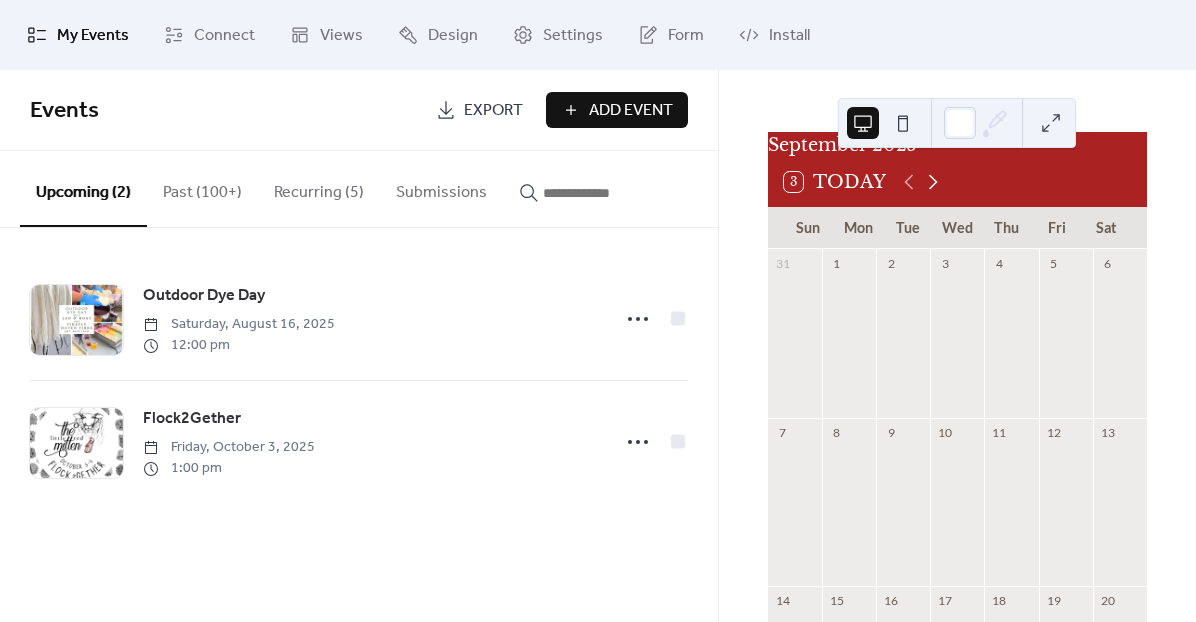 click 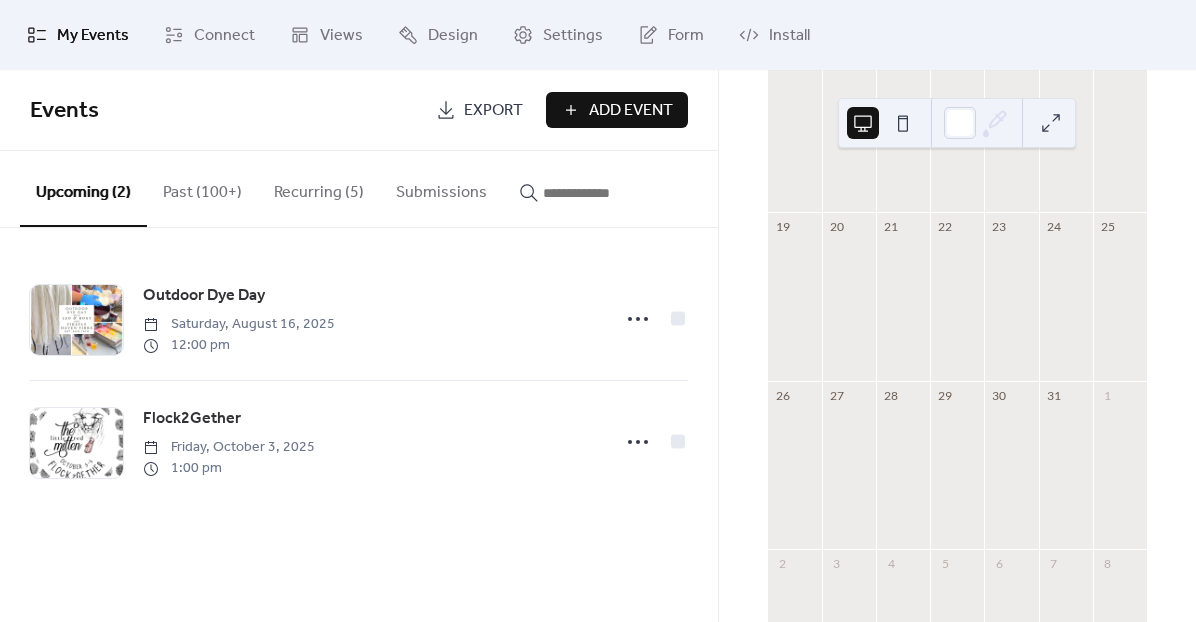 scroll, scrollTop: 593, scrollLeft: 0, axis: vertical 